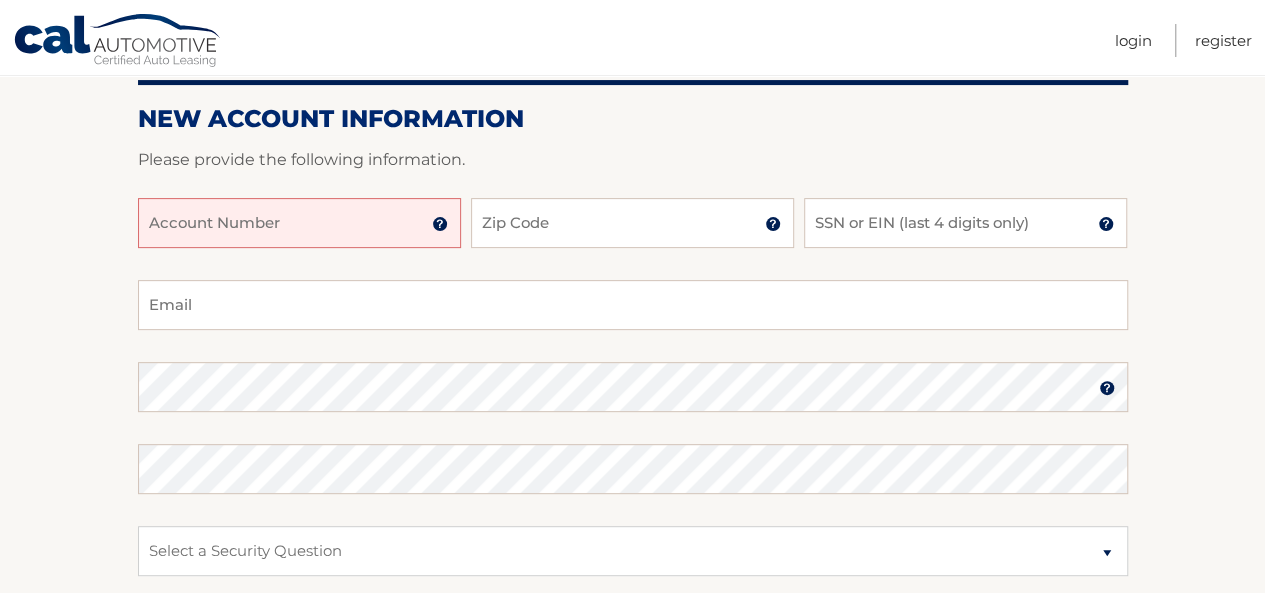 scroll, scrollTop: 200, scrollLeft: 0, axis: vertical 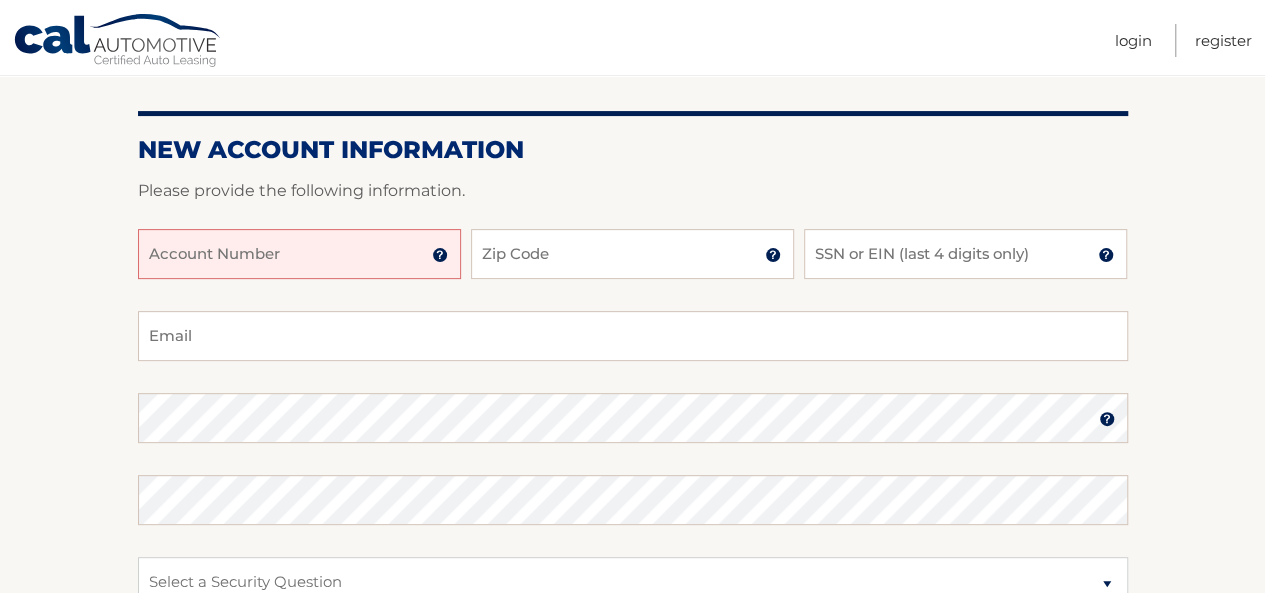 click on "Account Number" at bounding box center [299, 254] 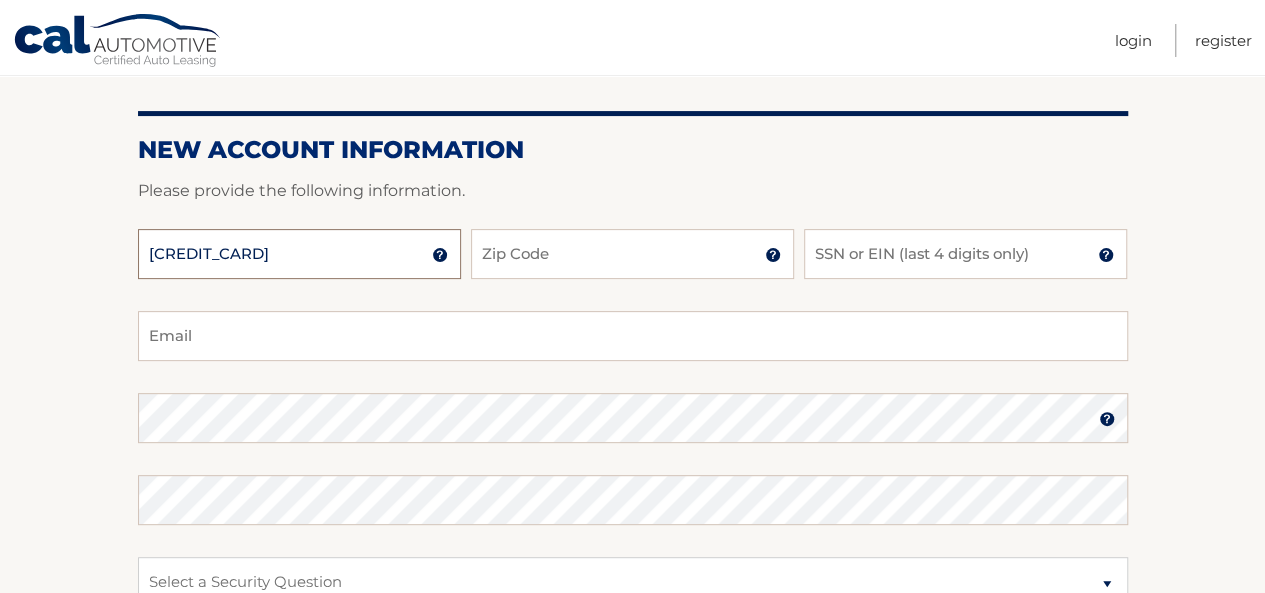 type on "44455977443" 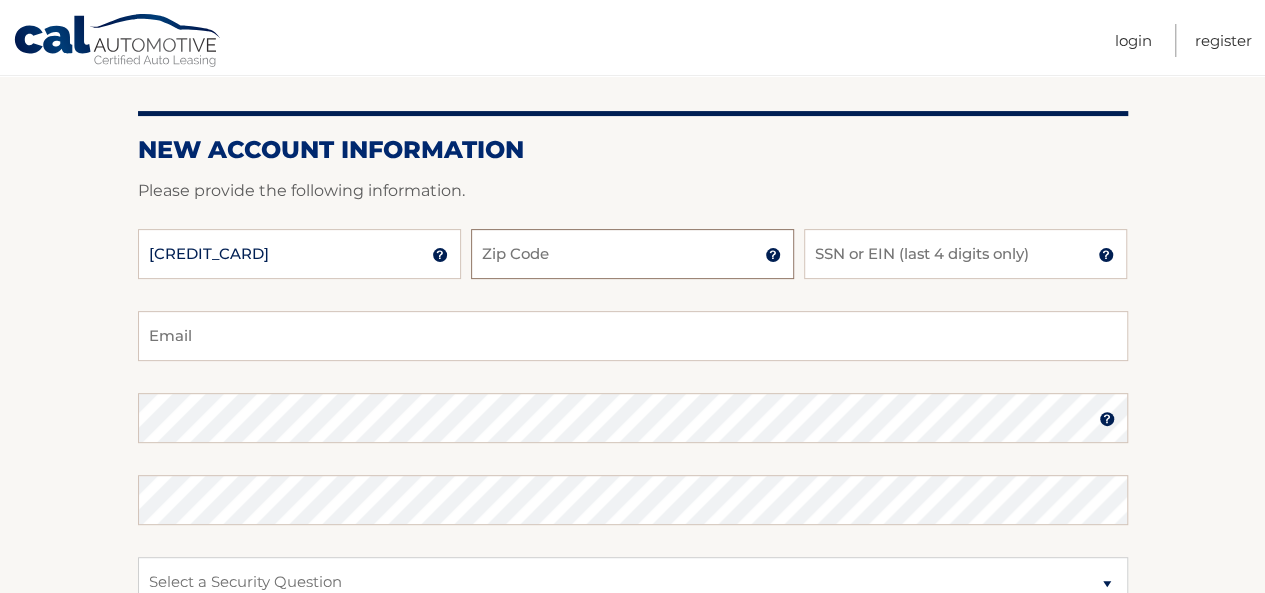click on "Zip Code" at bounding box center (632, 254) 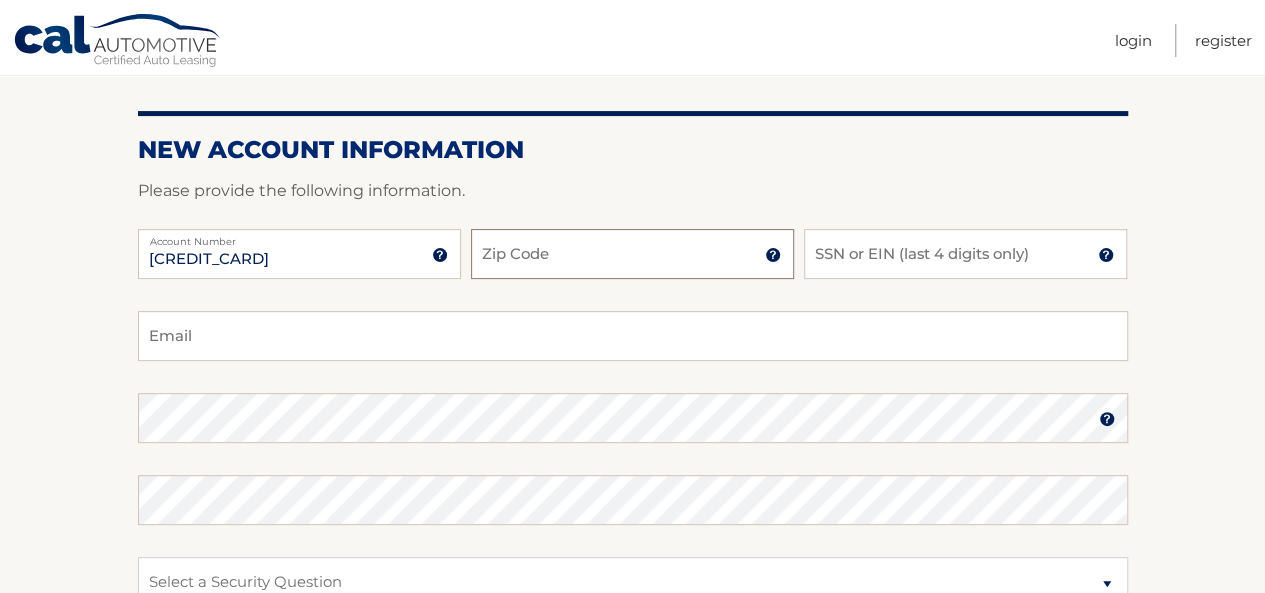 type on "10022" 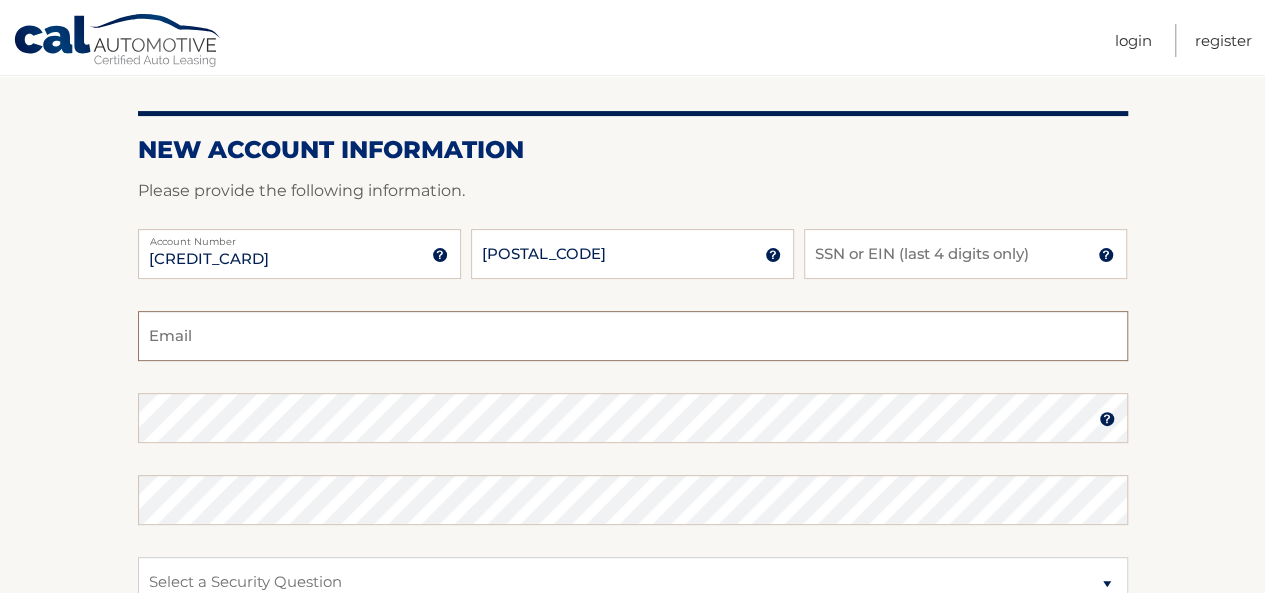 type on "joe.dellegrazie@gmail.com" 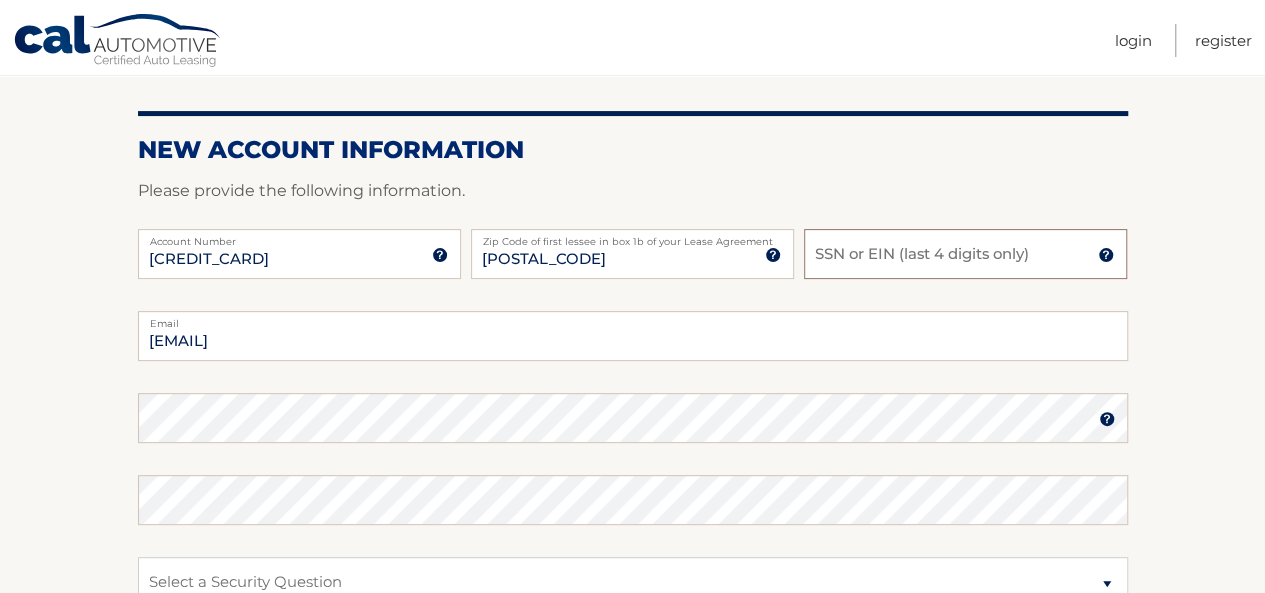 click on "SSN or EIN (last 4 digits only)" at bounding box center [965, 254] 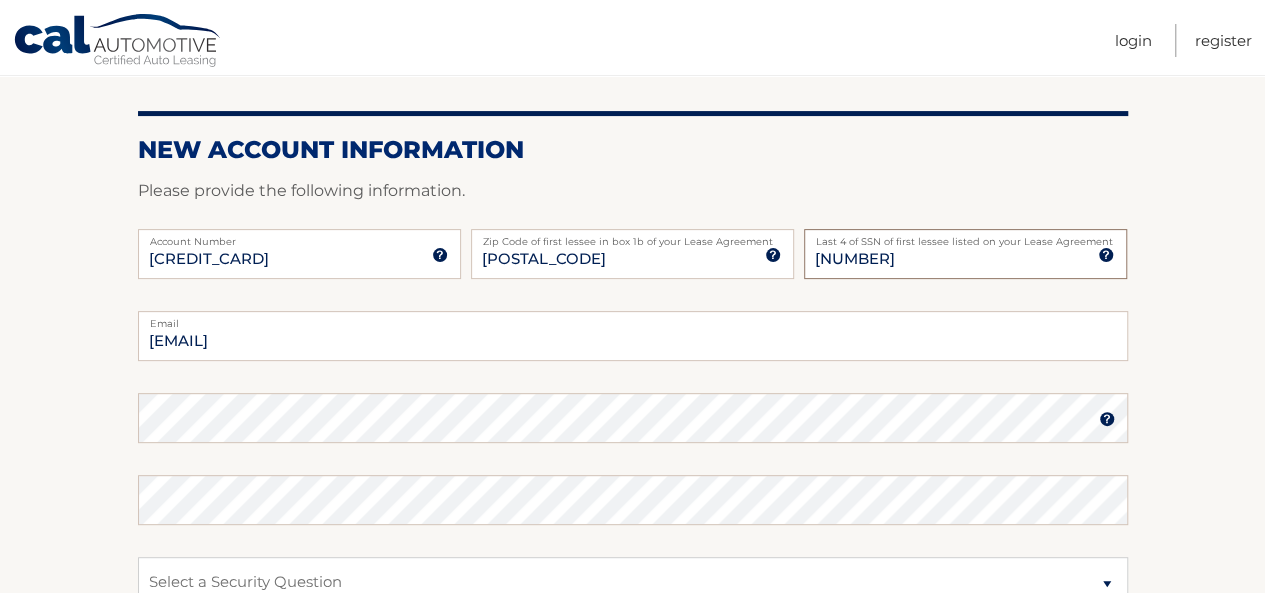 type on "9363" 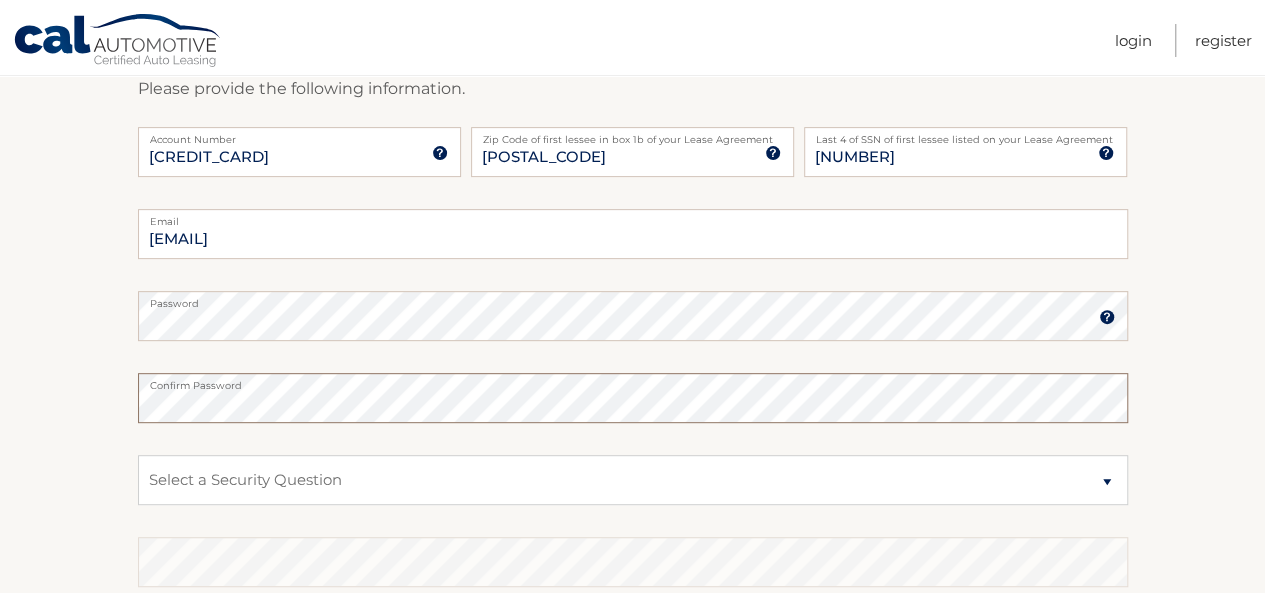scroll, scrollTop: 400, scrollLeft: 0, axis: vertical 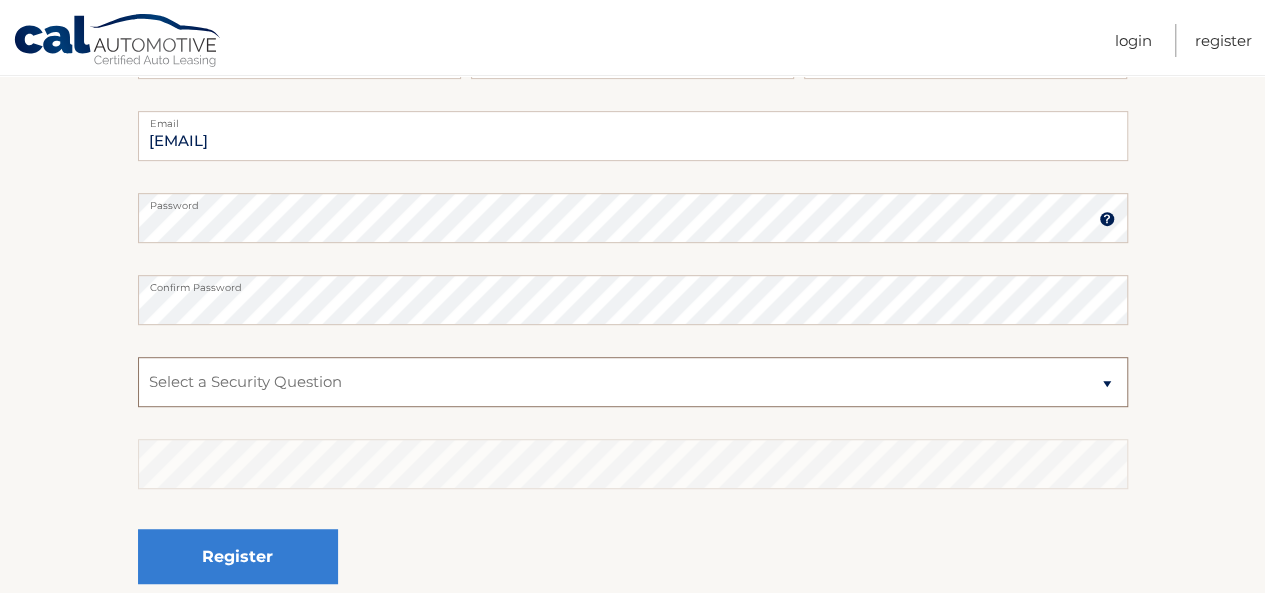 click on "Select a Security Question
What was the name of your elementary school?
What is your mother’s maiden name?
What street did you live on in the third grade?
In what city or town was your first job?
What was your childhood phone number including area code? (e.g., 000-000-0000)" at bounding box center (633, 382) 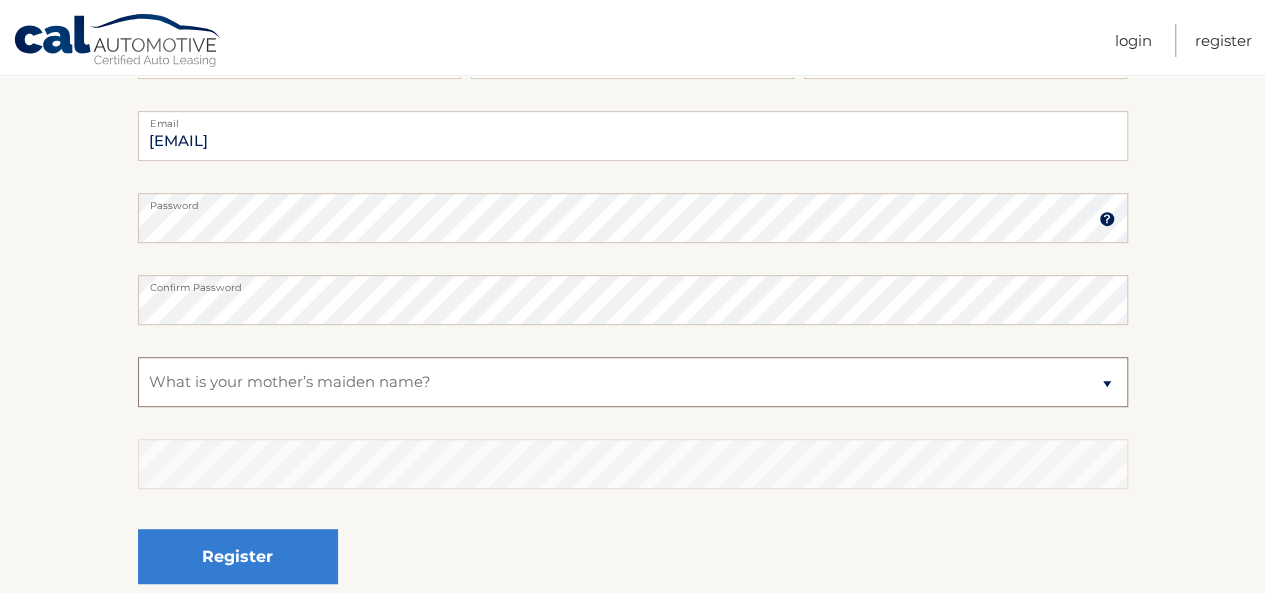 click on "Select a Security Question
What was the name of your elementary school?
What is your mother’s maiden name?
What street did you live on in the third grade?
In what city or town was your first job?
What was your childhood phone number including area code? (e.g., 000-000-0000)" at bounding box center [633, 382] 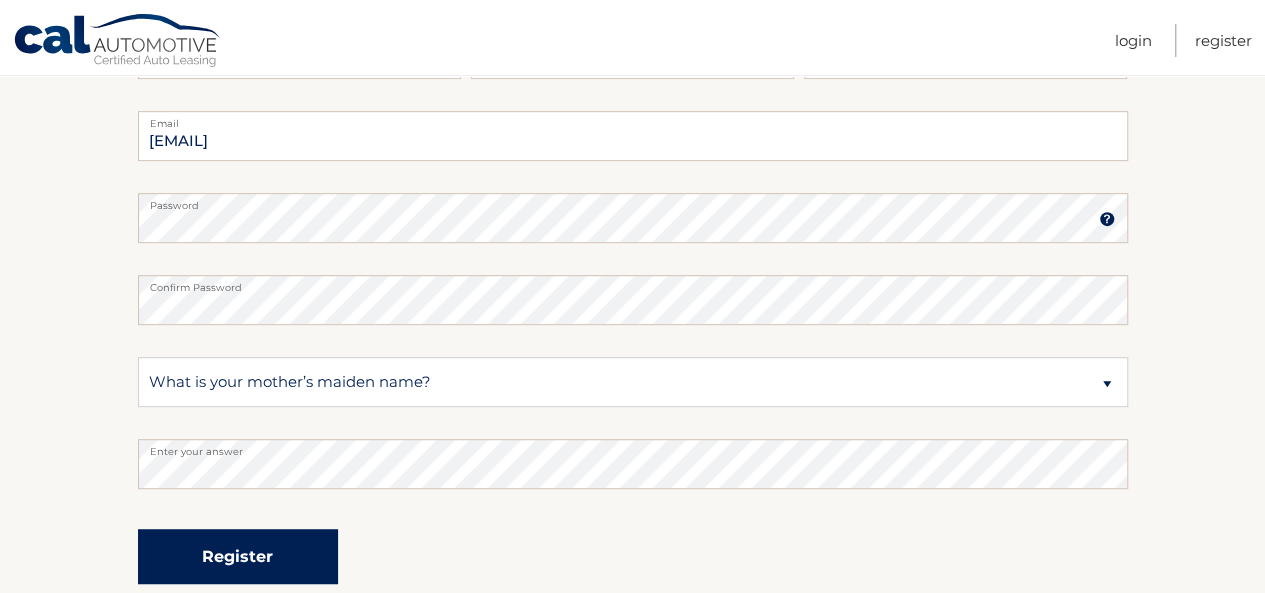 click on "Register" at bounding box center (238, 556) 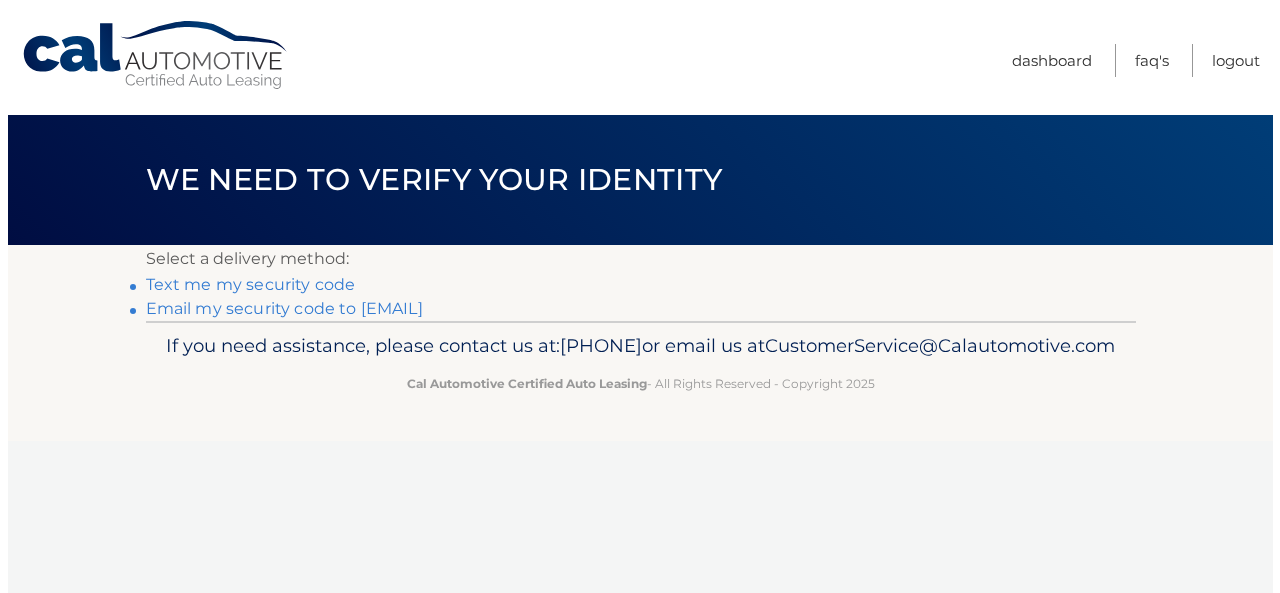 scroll, scrollTop: 0, scrollLeft: 0, axis: both 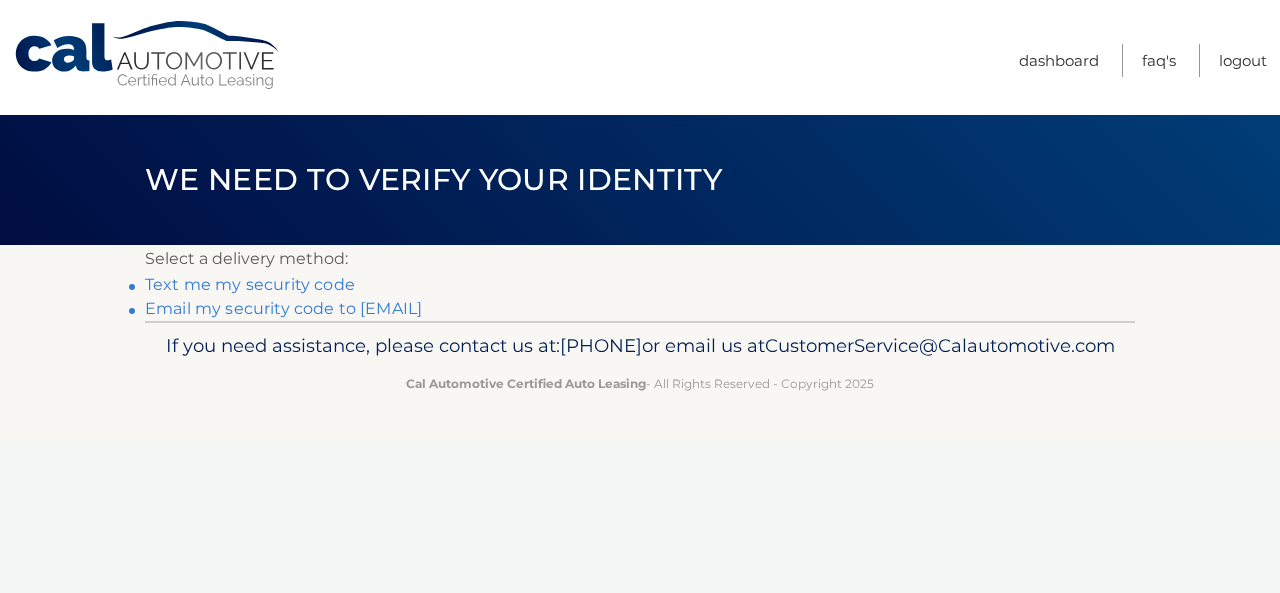 click on "Text me my security code" at bounding box center [250, 284] 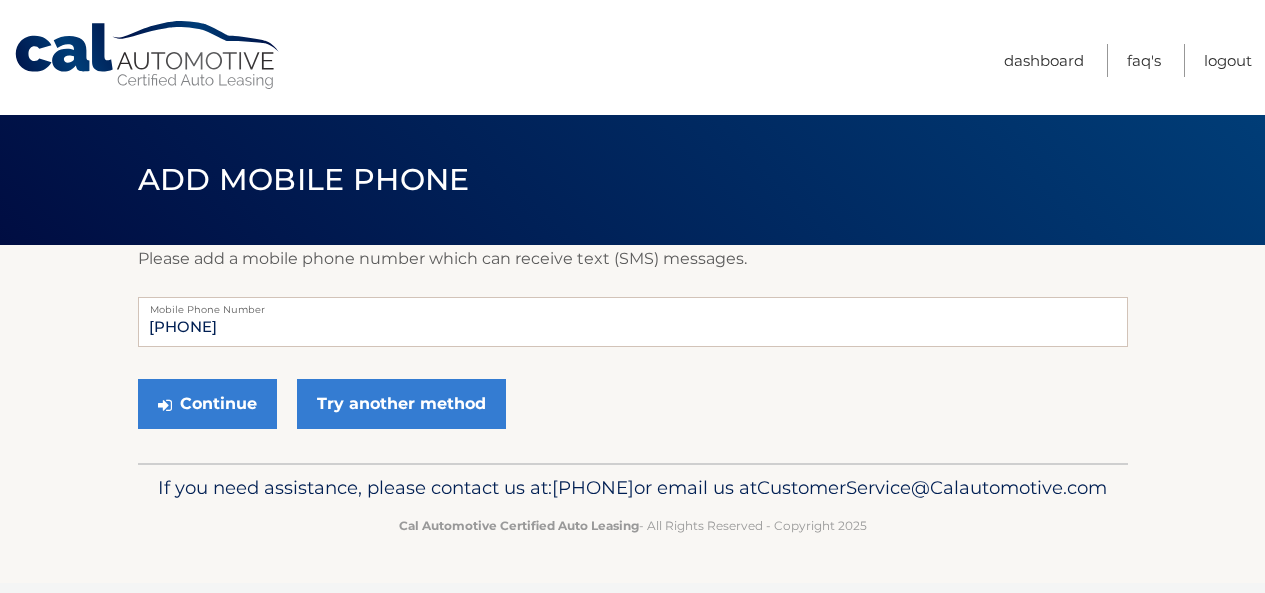 scroll, scrollTop: 0, scrollLeft: 0, axis: both 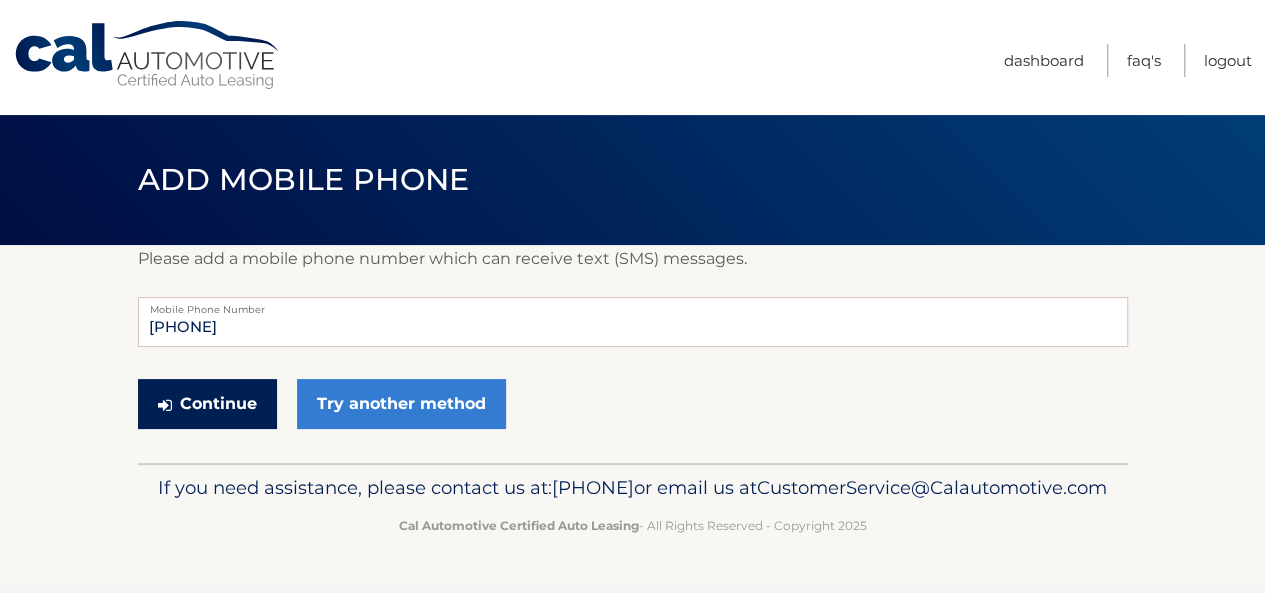 click on "Continue" at bounding box center (207, 404) 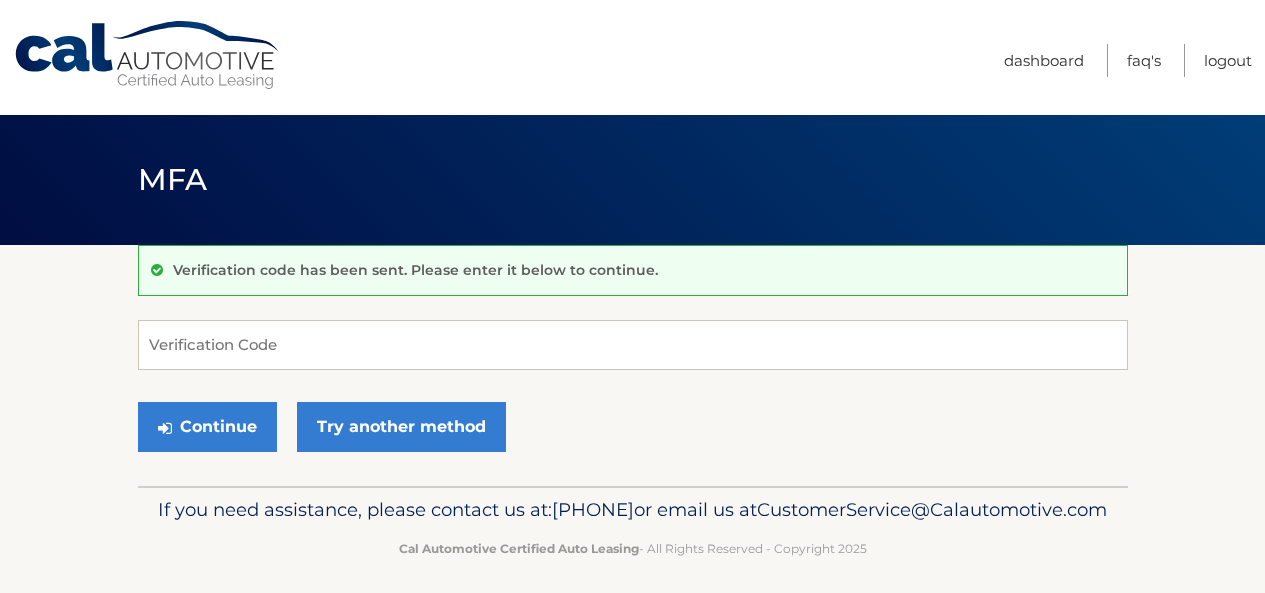 scroll, scrollTop: 0, scrollLeft: 0, axis: both 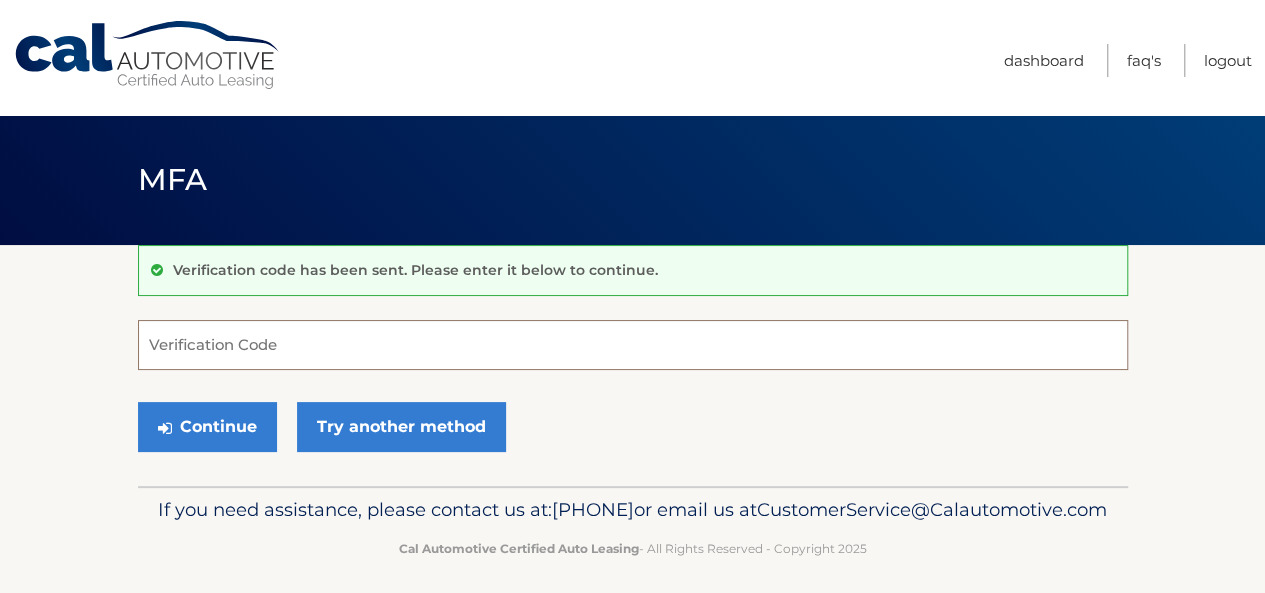 click on "Verification Code" at bounding box center (633, 345) 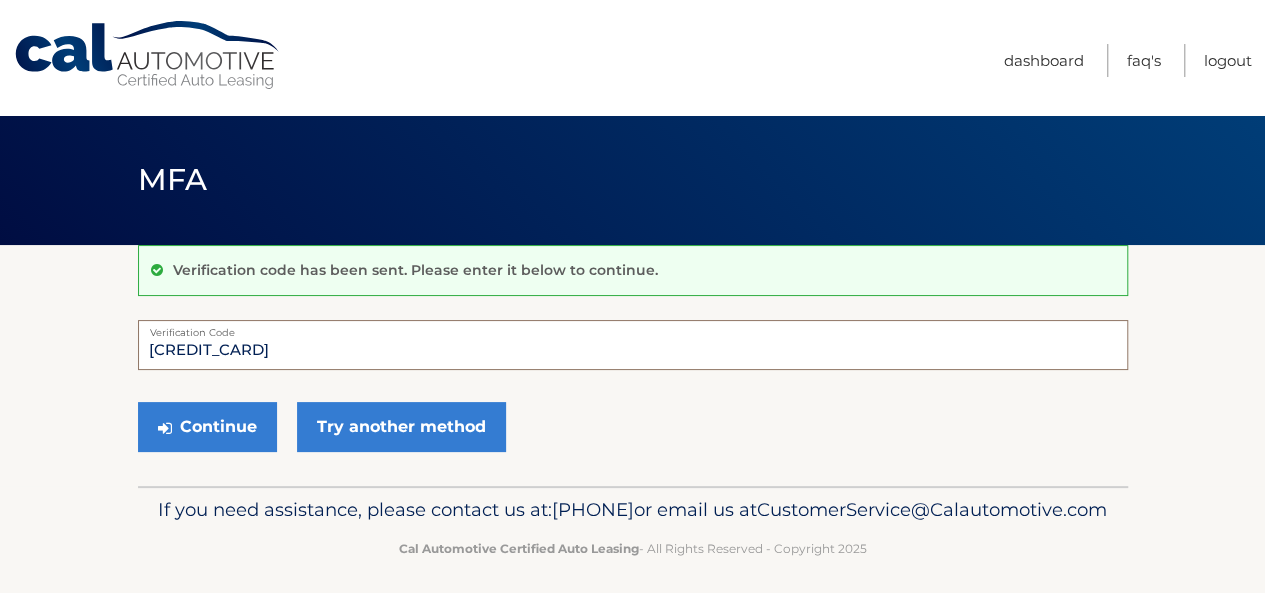 scroll, scrollTop: 43, scrollLeft: 0, axis: vertical 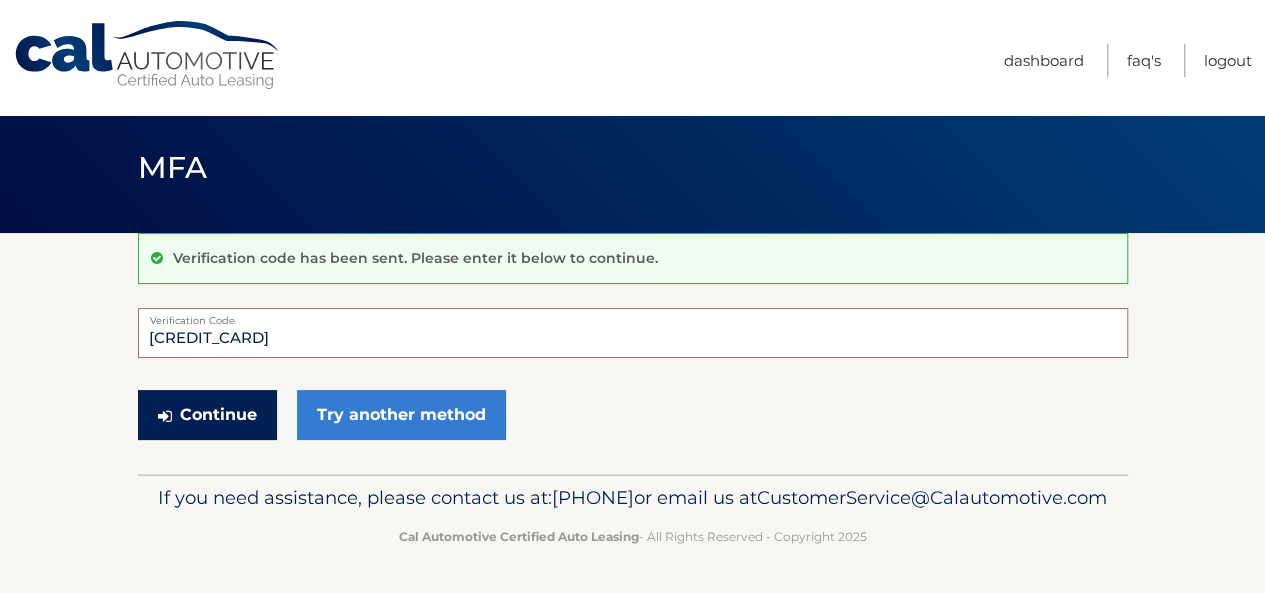 type on "915901" 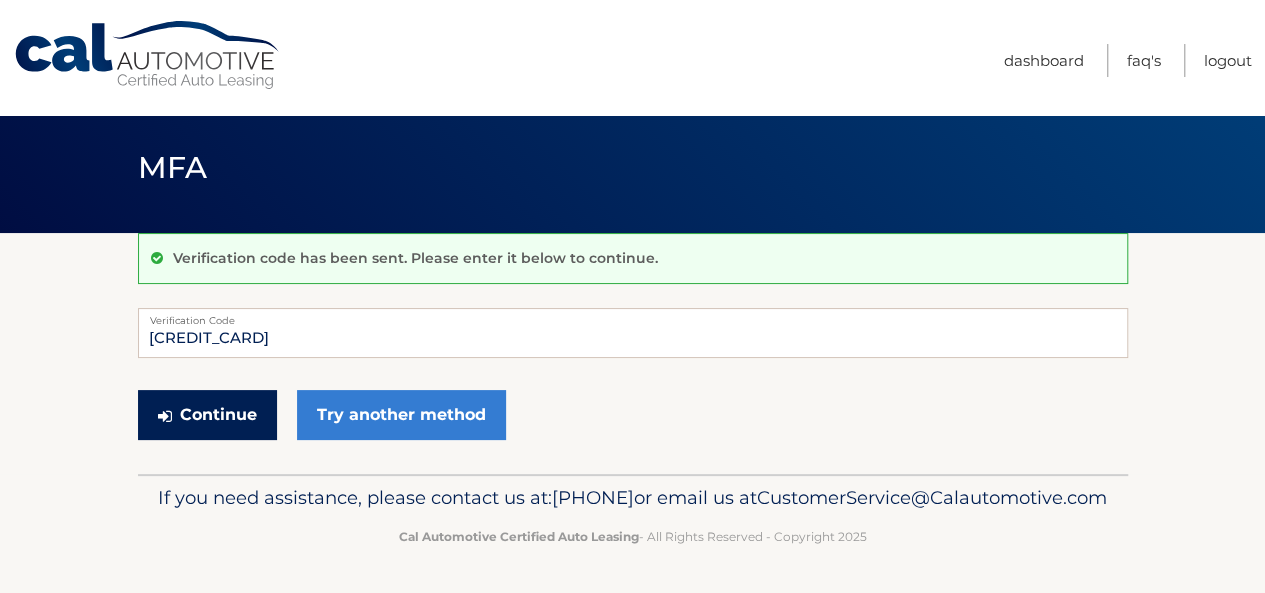 click on "Continue" at bounding box center (207, 415) 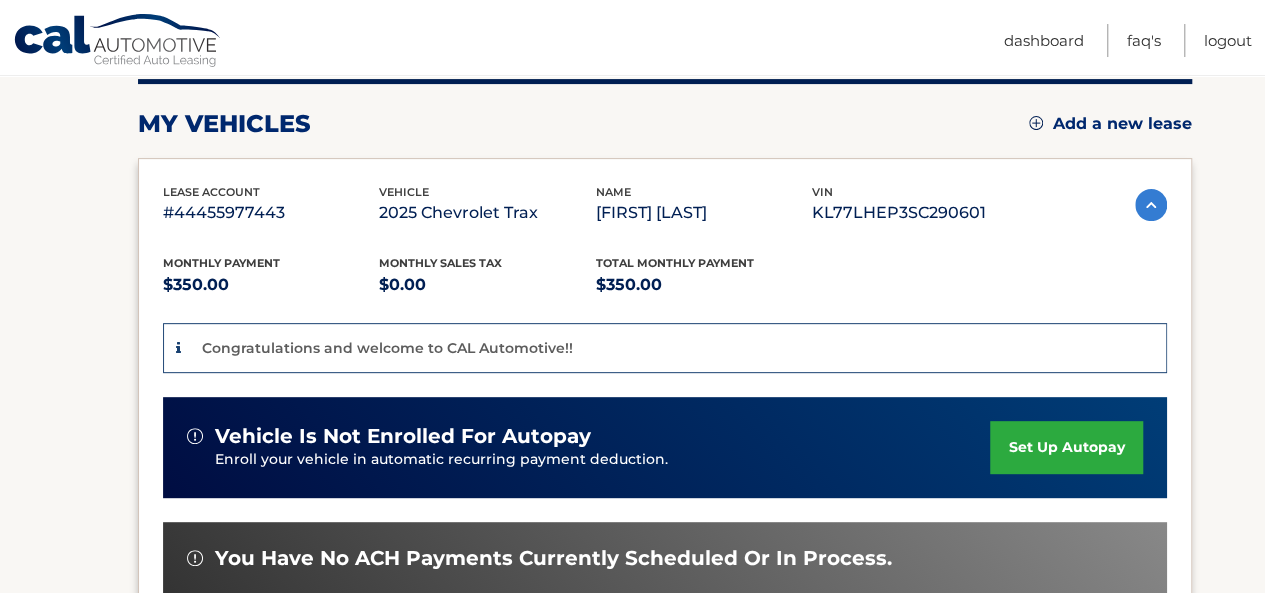 scroll, scrollTop: 300, scrollLeft: 0, axis: vertical 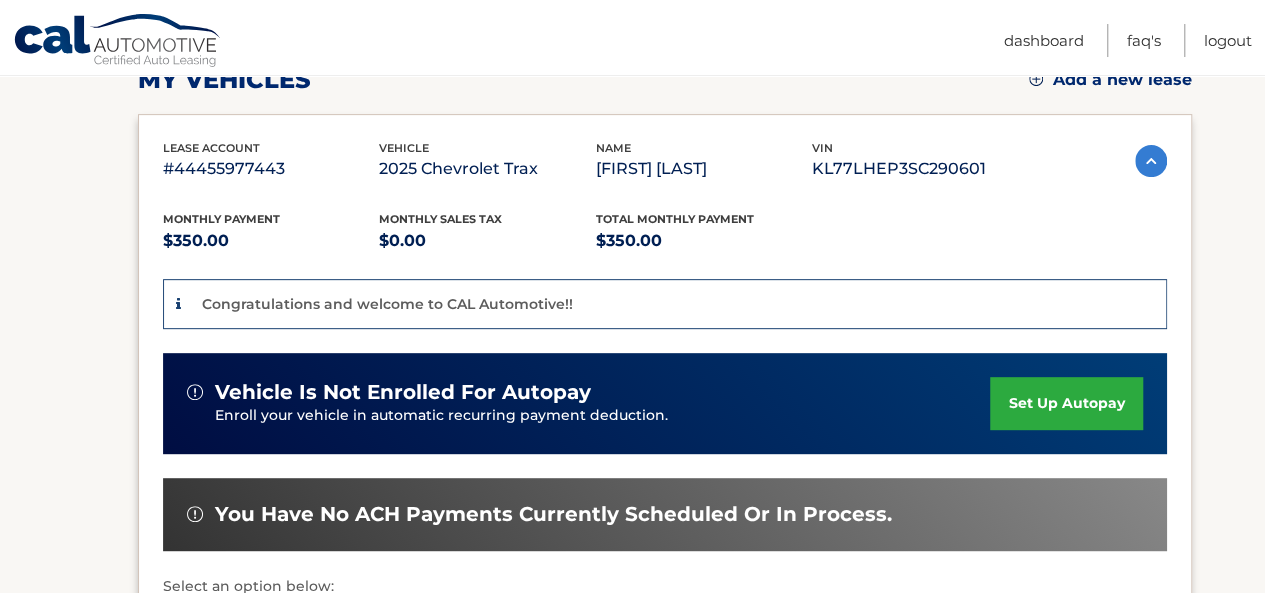 click on "set up autopay" at bounding box center (1066, 403) 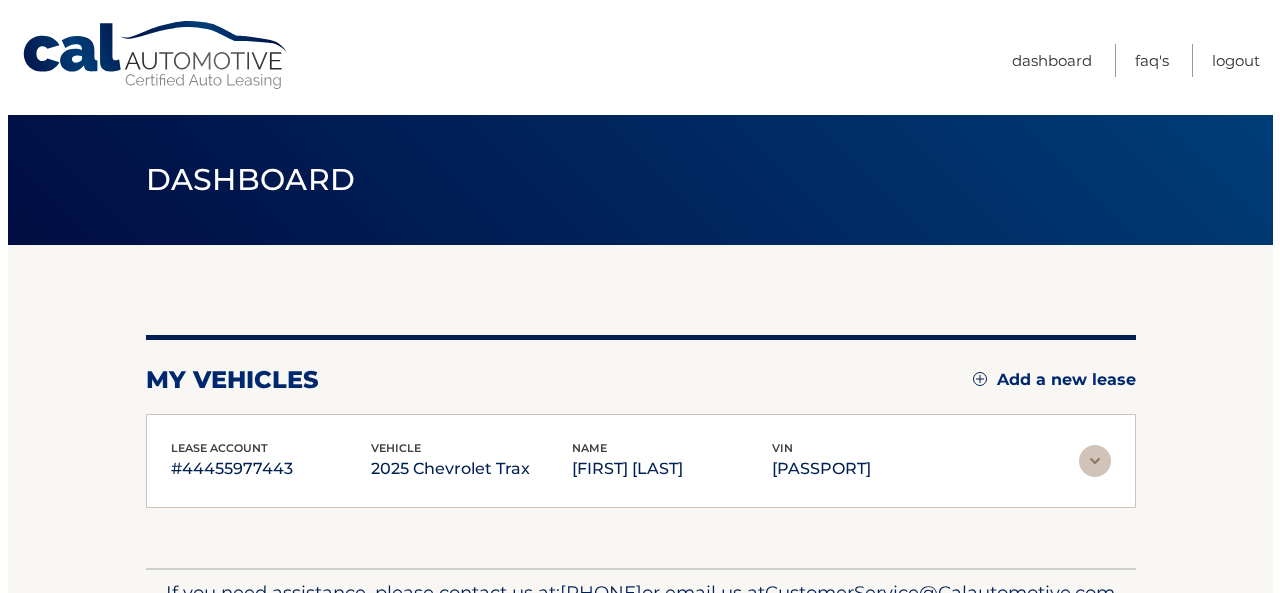 scroll, scrollTop: 0, scrollLeft: 0, axis: both 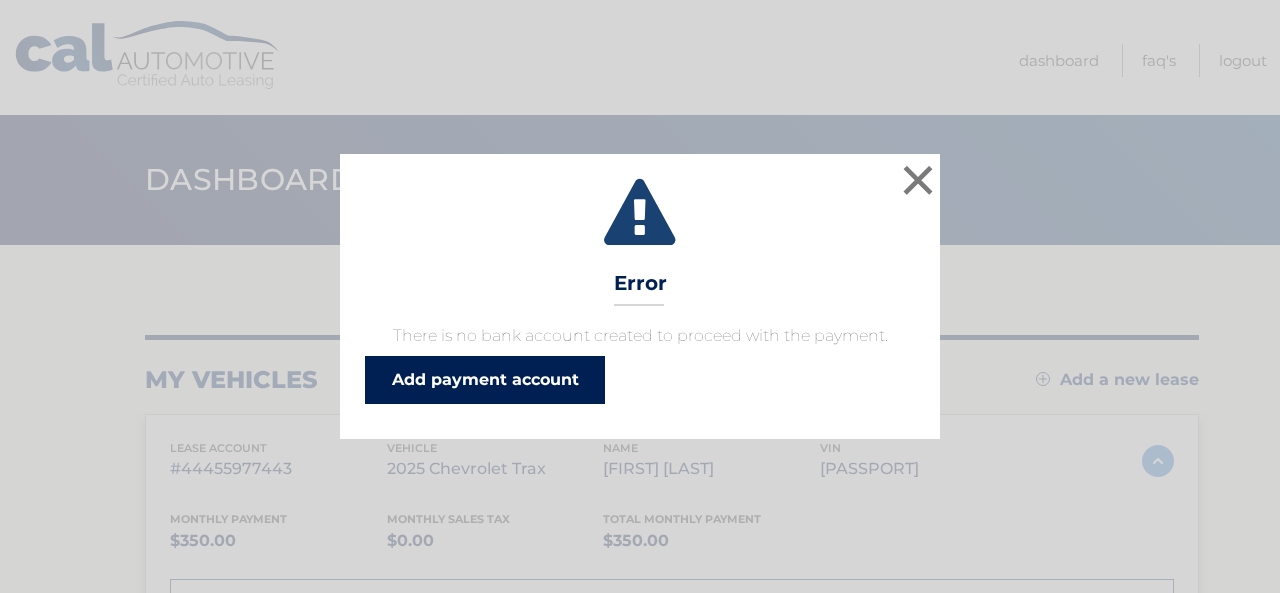 click on "Add payment account" at bounding box center (485, 380) 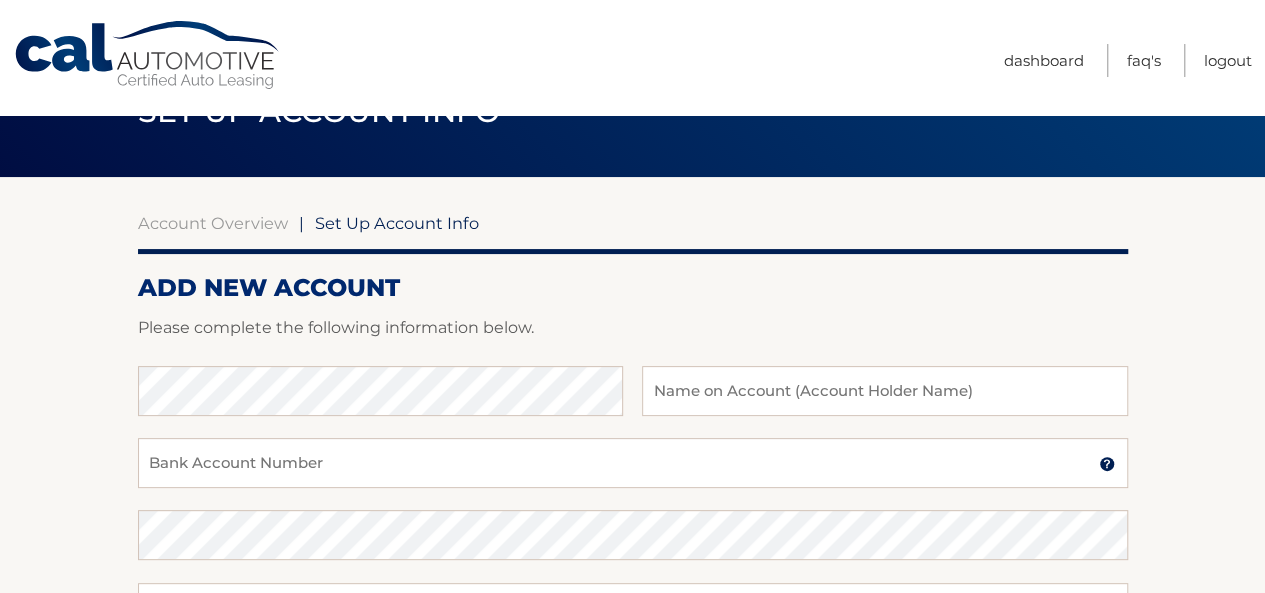 scroll, scrollTop: 100, scrollLeft: 0, axis: vertical 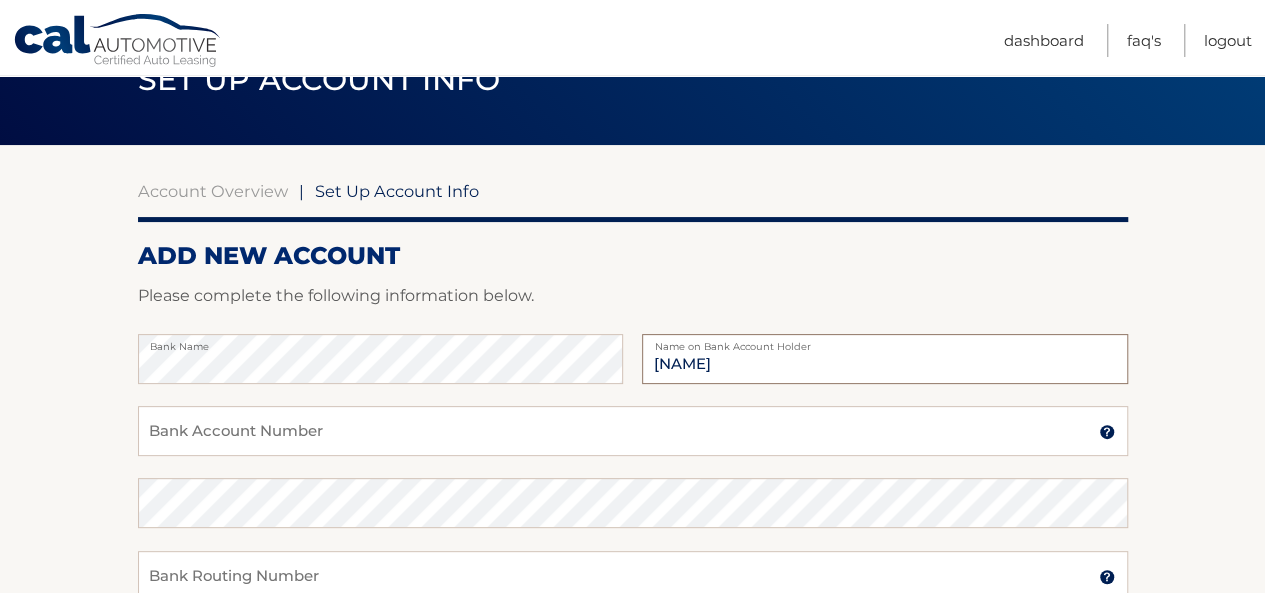 type on "Joe Dellegrazie" 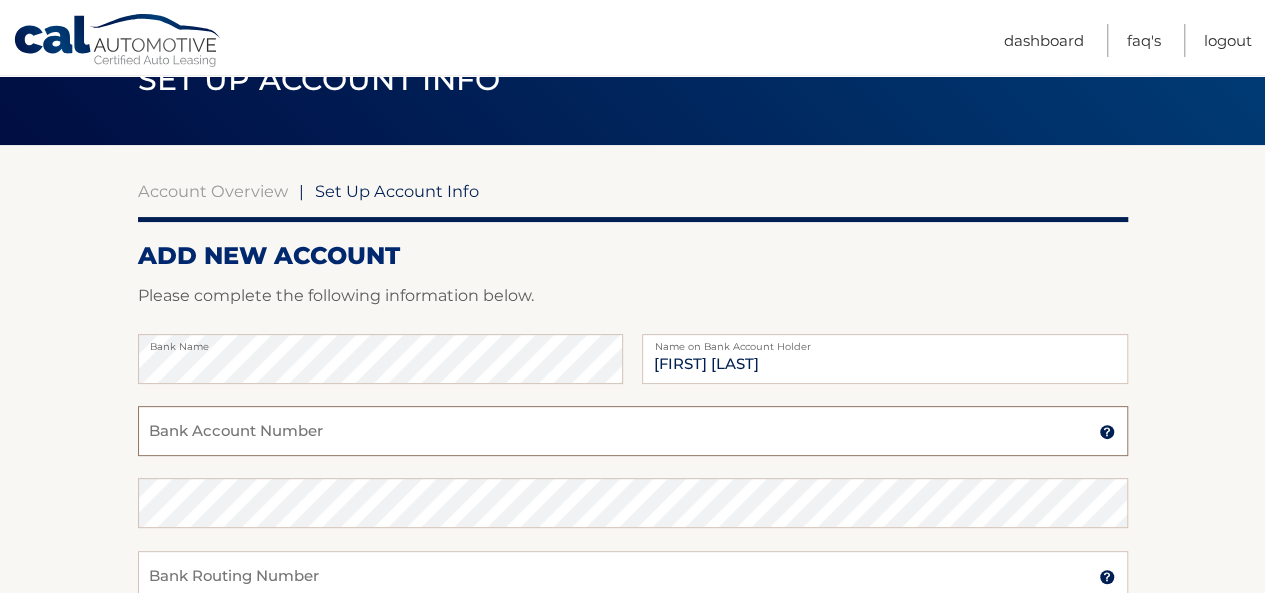 click on "Bank Account Number" at bounding box center [633, 431] 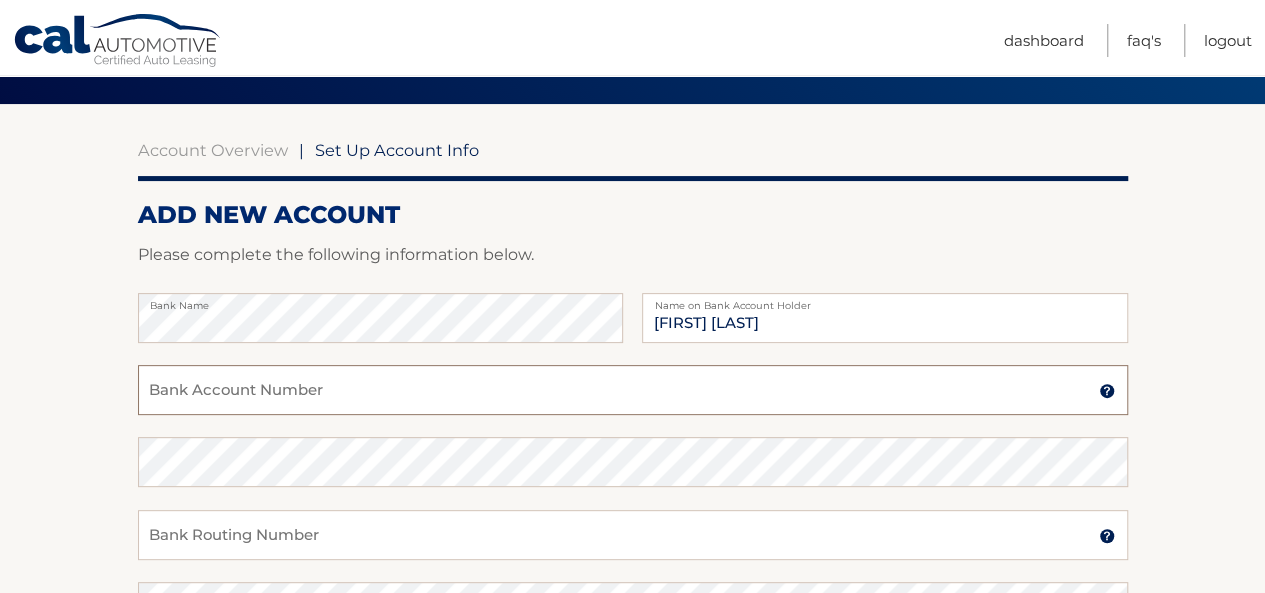 scroll, scrollTop: 100, scrollLeft: 0, axis: vertical 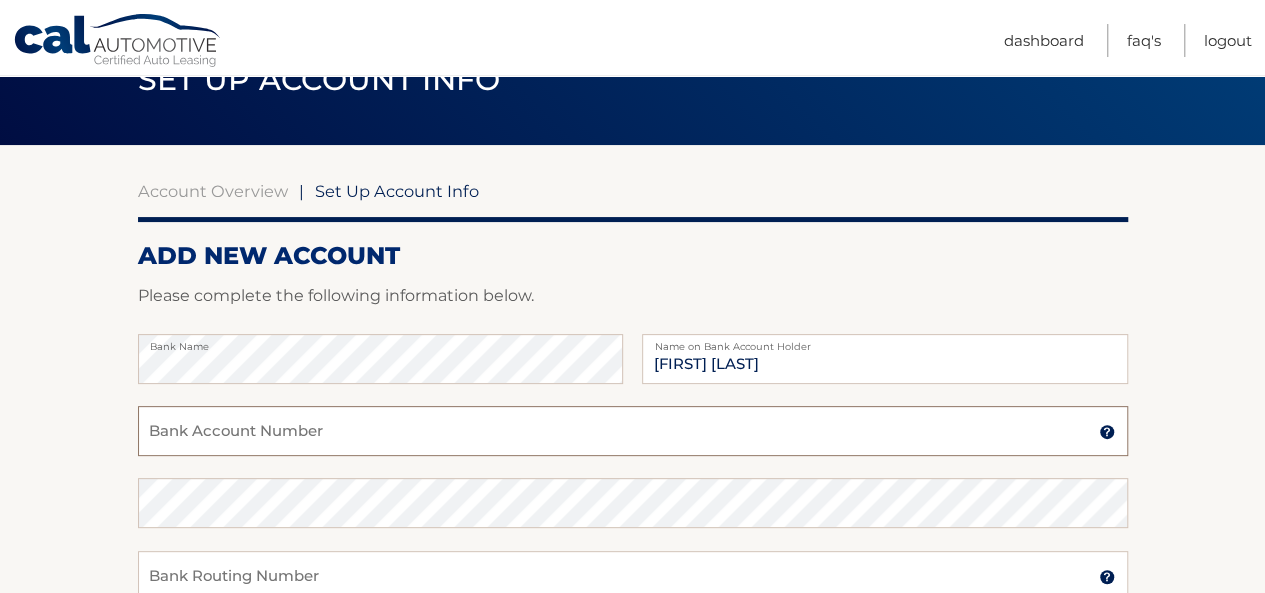 click on "Bank Account Number" at bounding box center (633, 431) 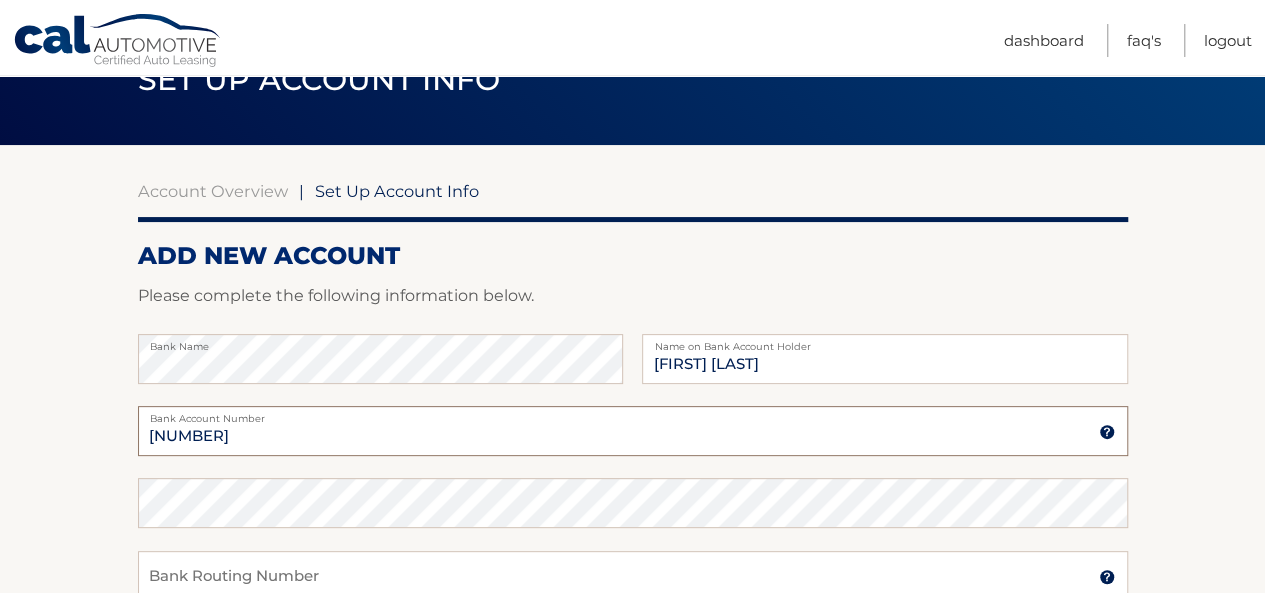 type on "411003621153" 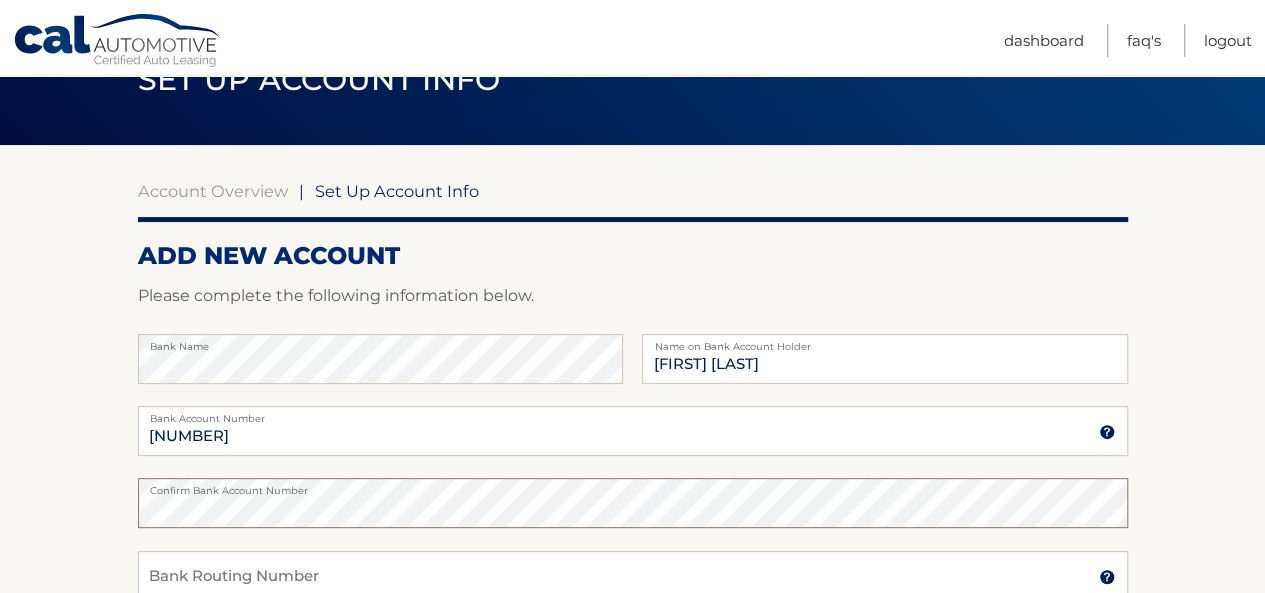 scroll, scrollTop: 300, scrollLeft: 0, axis: vertical 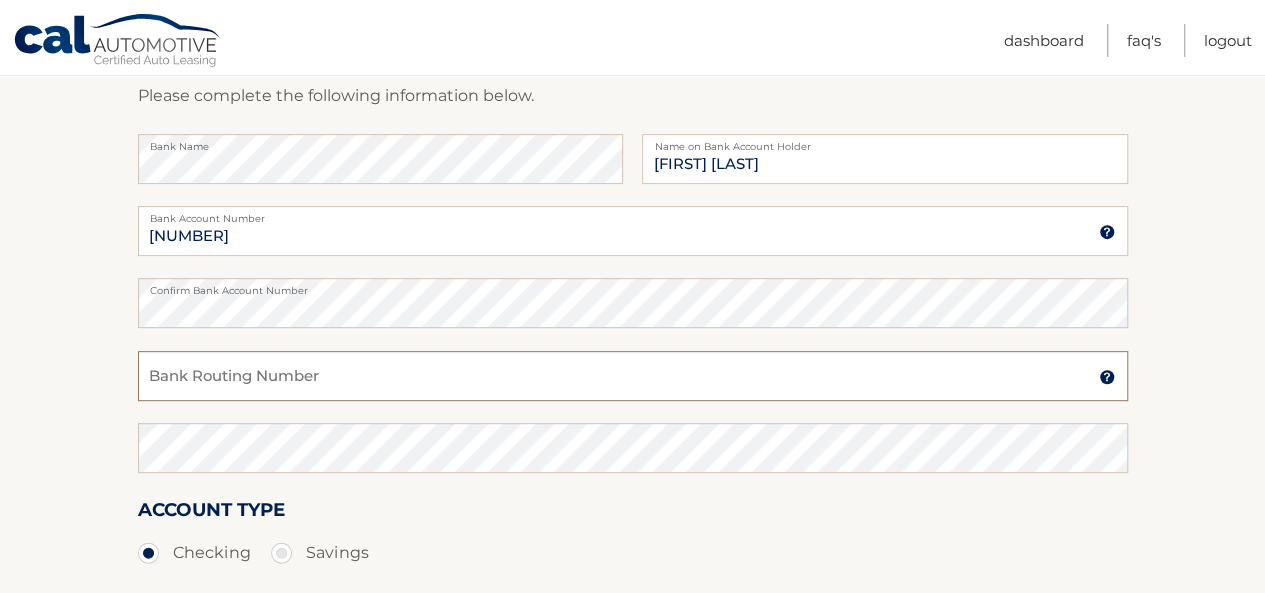 click on "Bank Routing Number" at bounding box center [633, 376] 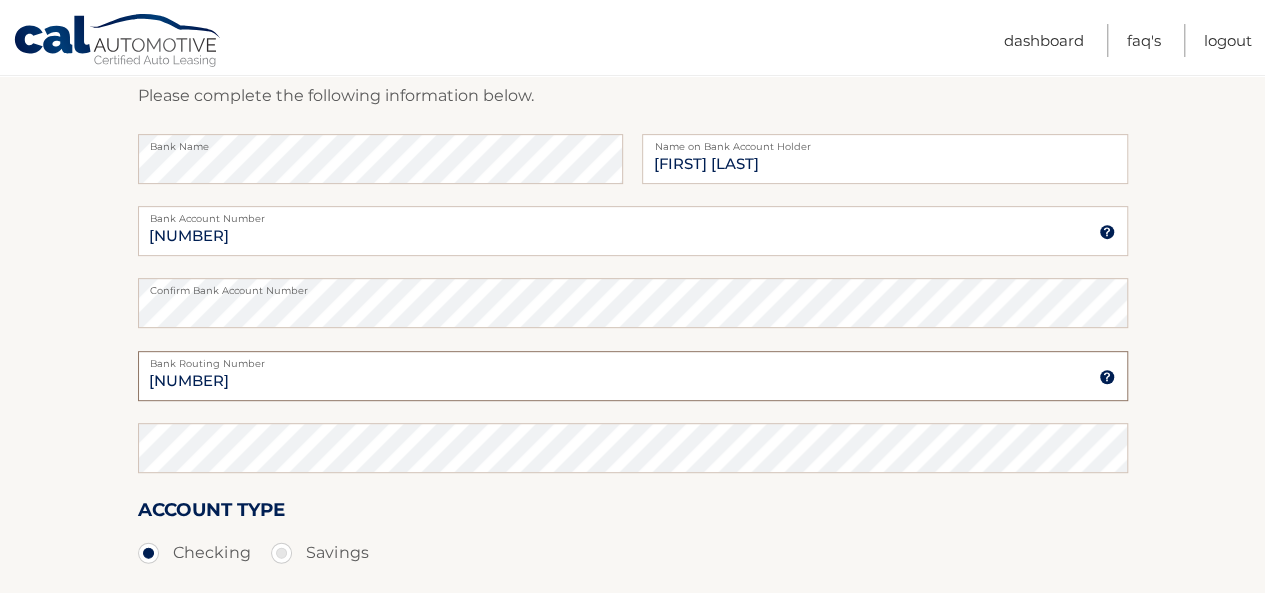 type on "031101334" 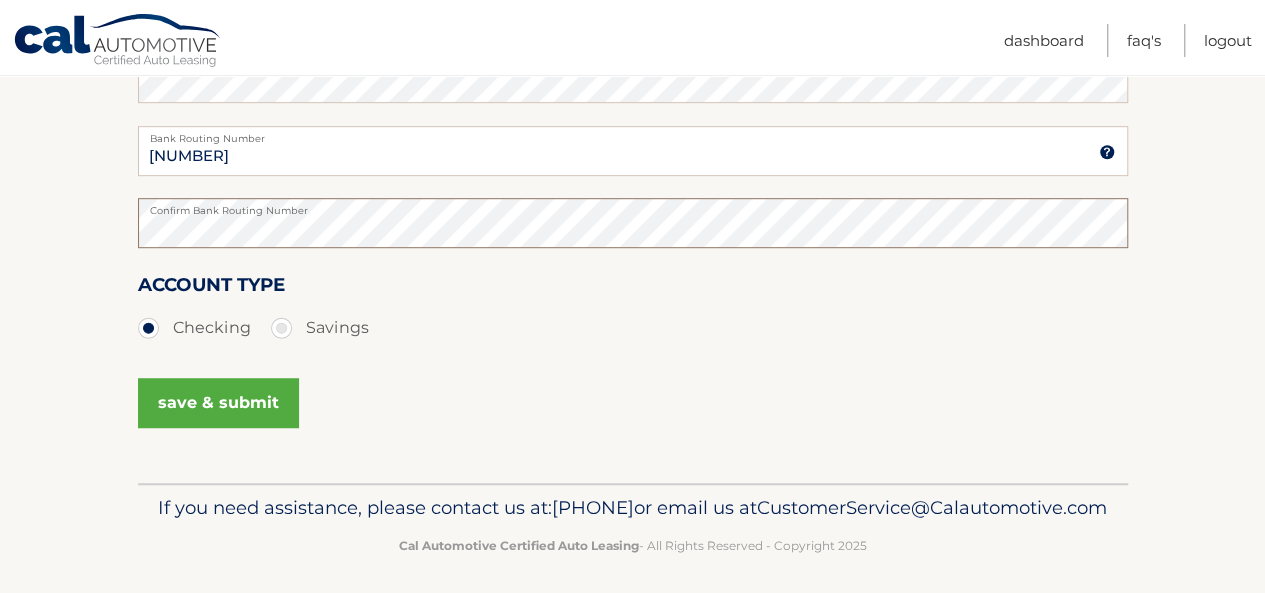 scroll, scrollTop: 566, scrollLeft: 0, axis: vertical 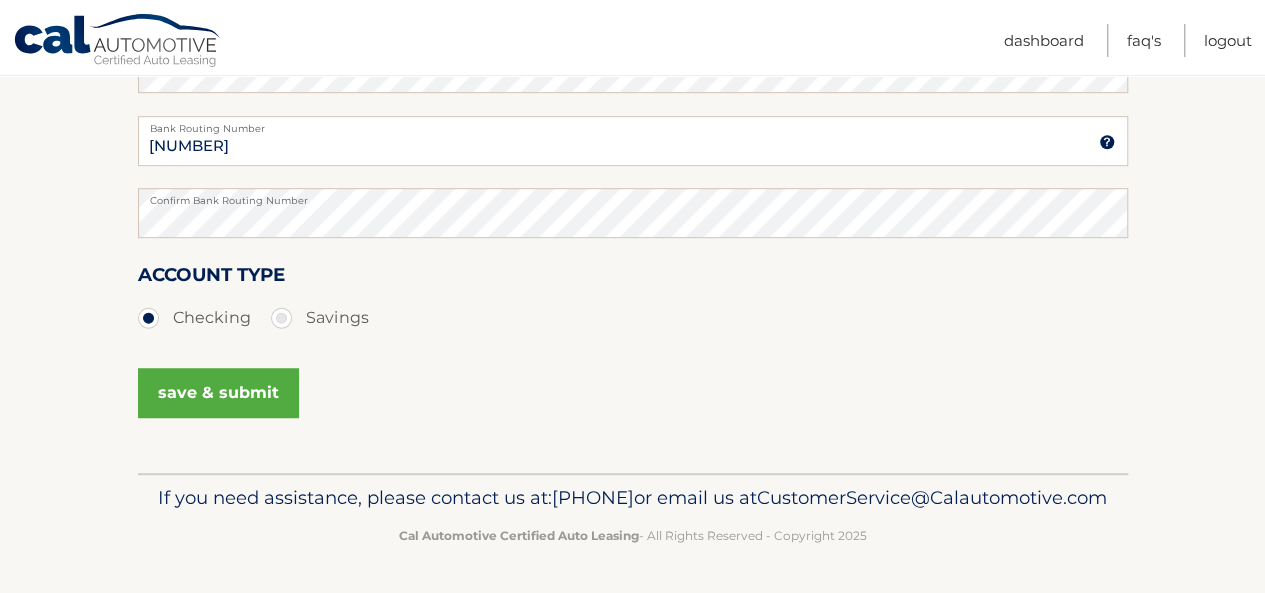 click on "save & submit" at bounding box center (218, 393) 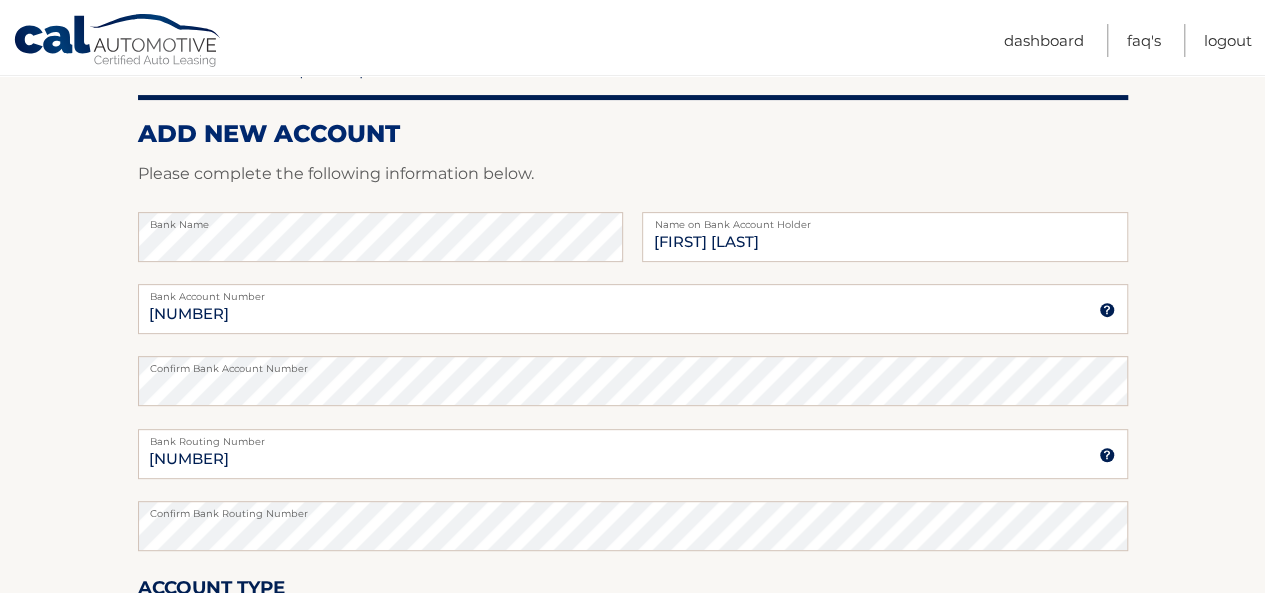scroll, scrollTop: 166, scrollLeft: 0, axis: vertical 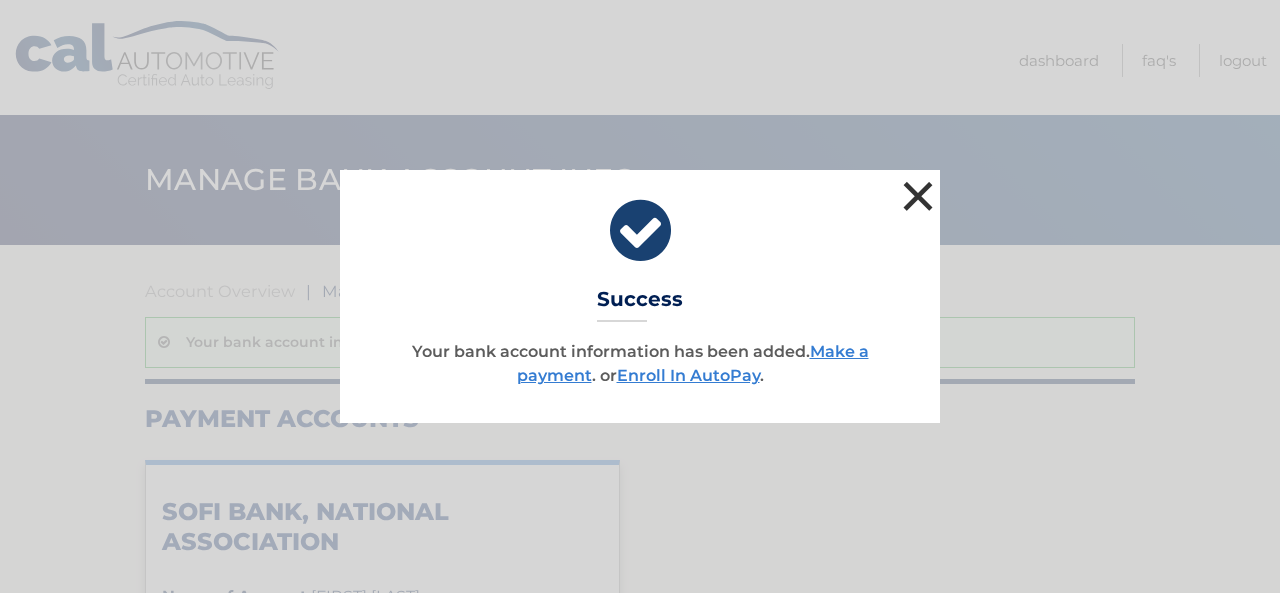 click on "×" at bounding box center (918, 196) 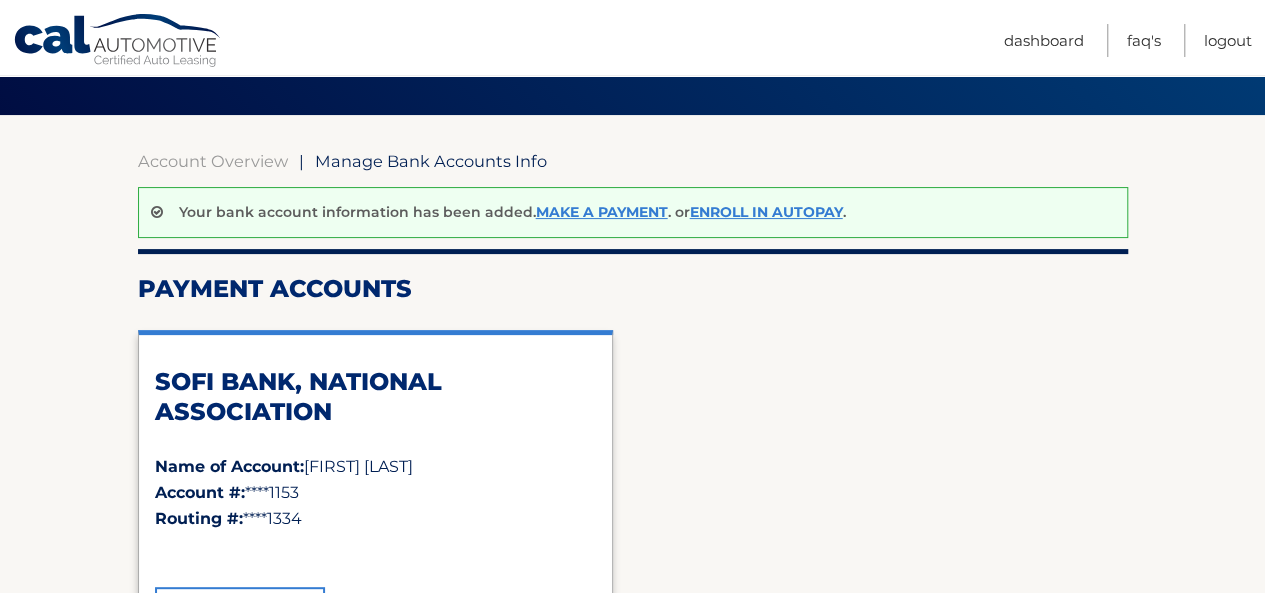 scroll, scrollTop: 100, scrollLeft: 0, axis: vertical 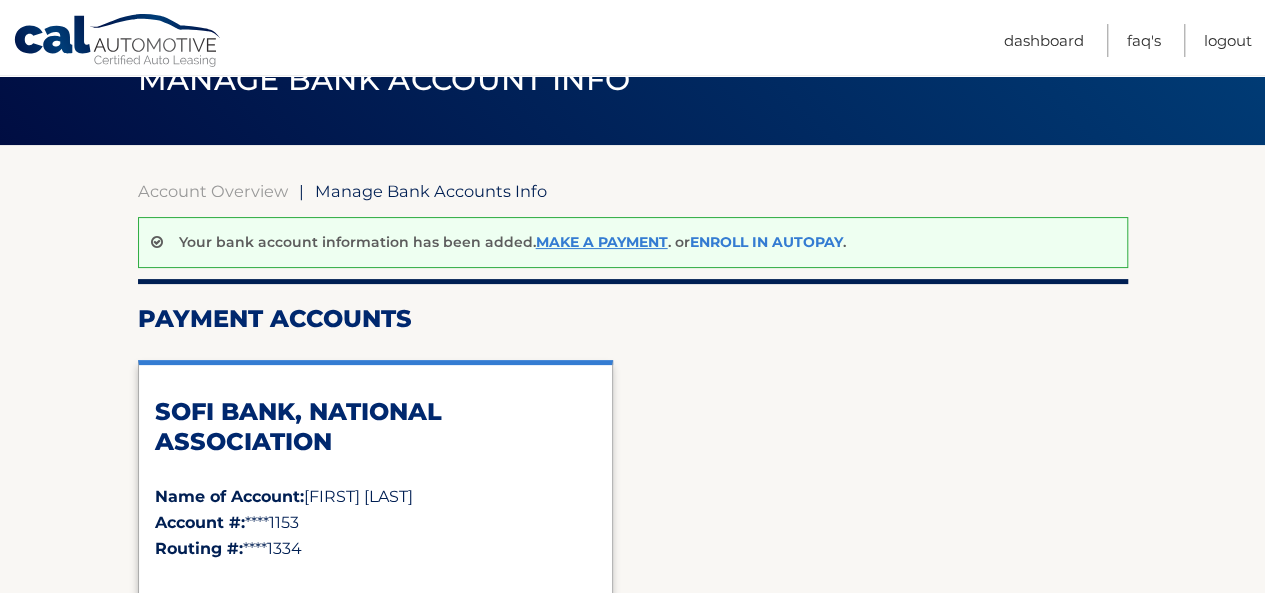 click on "Enroll In AutoPay" at bounding box center (766, 242) 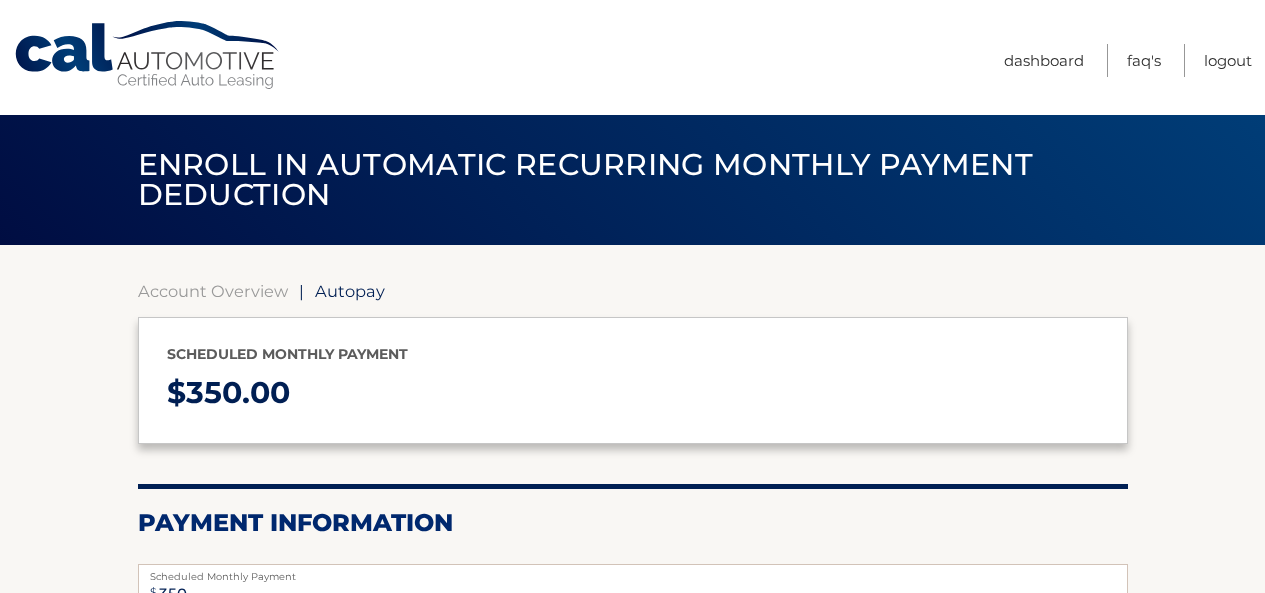 select on "b2I2MzFmZDctZGJjMy00ZTgxLWEzYWMtODY0ODE2ODE4NzVk" 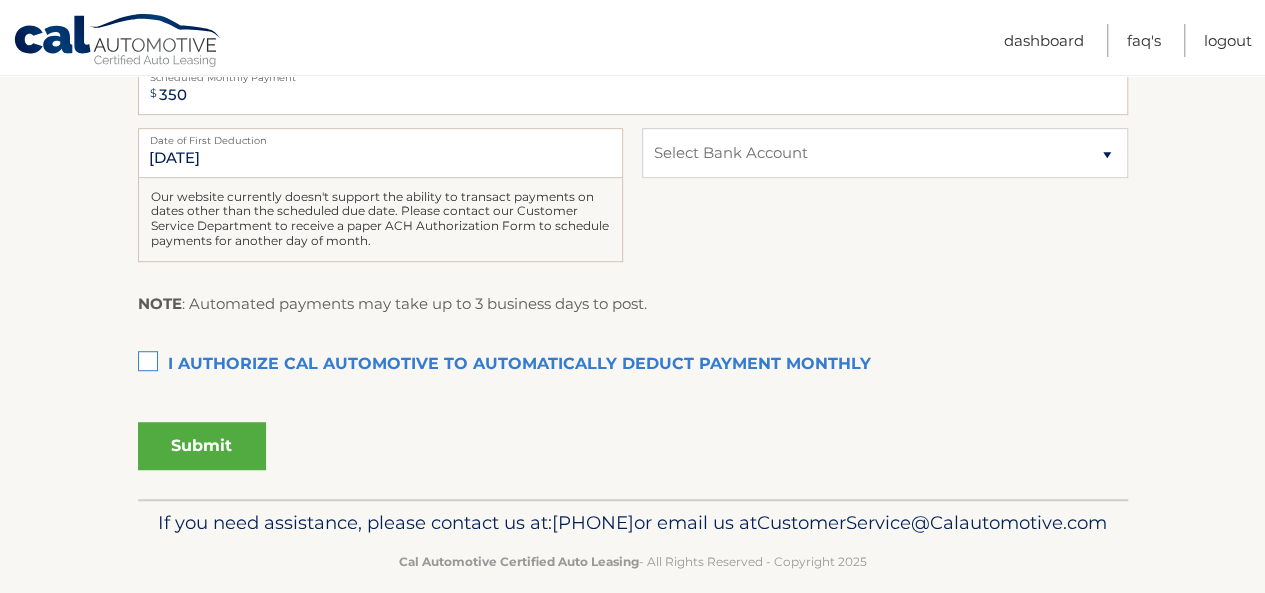 scroll, scrollTop: 500, scrollLeft: 0, axis: vertical 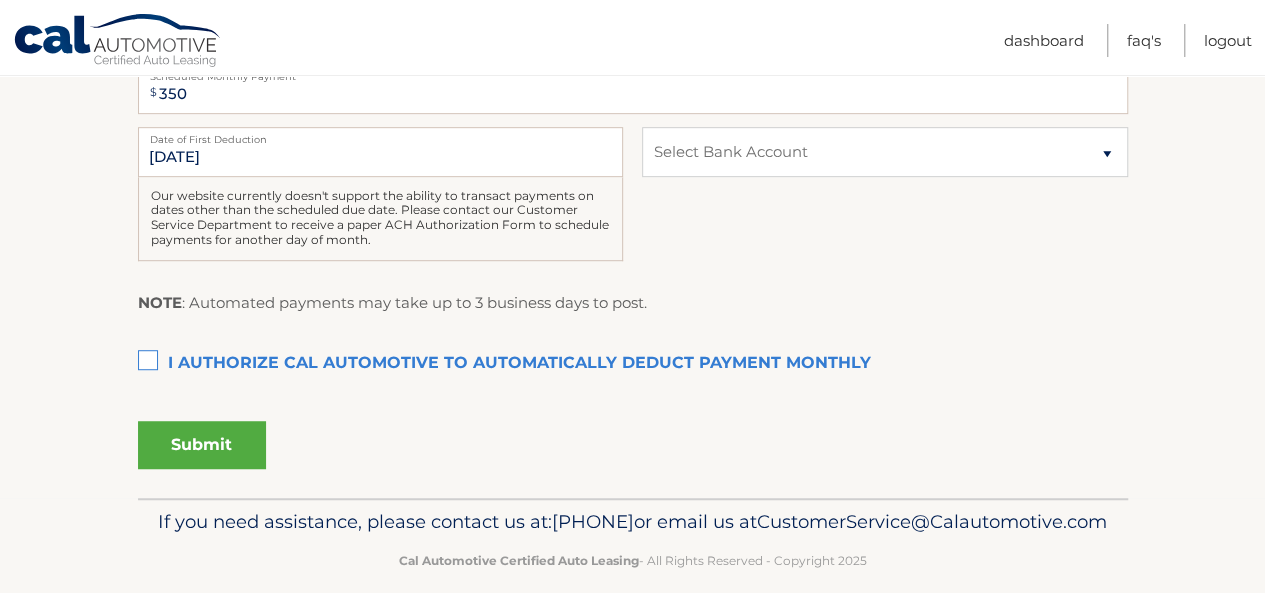 click on "I authorize cal automotive to automatically deduct payment monthly
This checkbox must be checked" at bounding box center (633, 364) 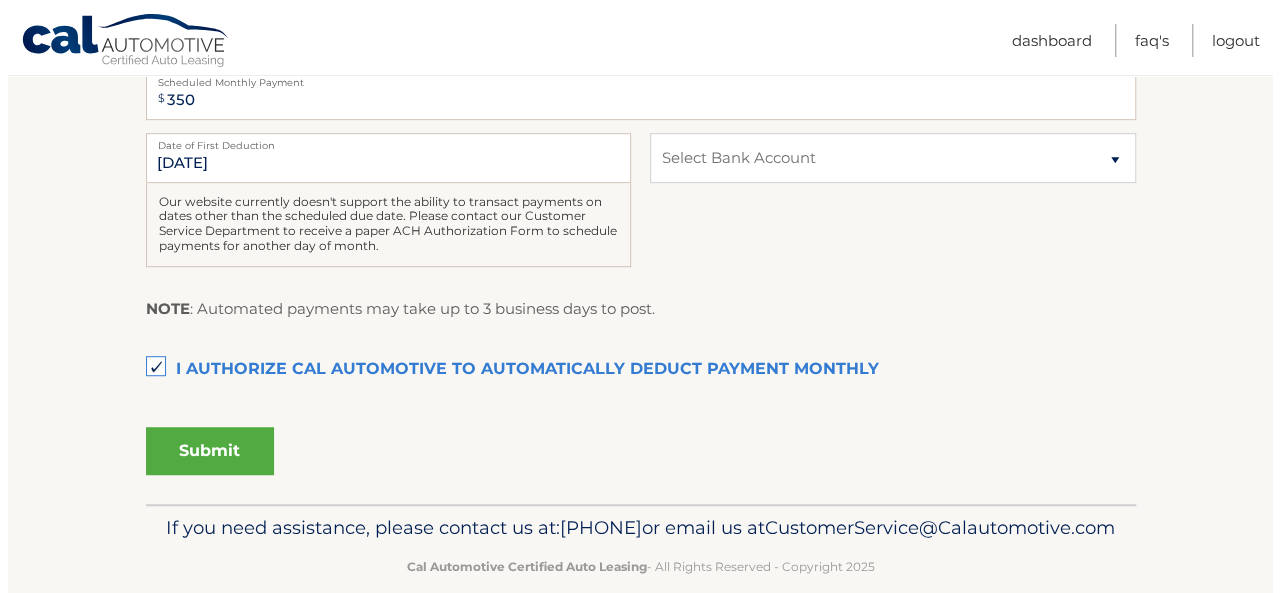 scroll, scrollTop: 500, scrollLeft: 0, axis: vertical 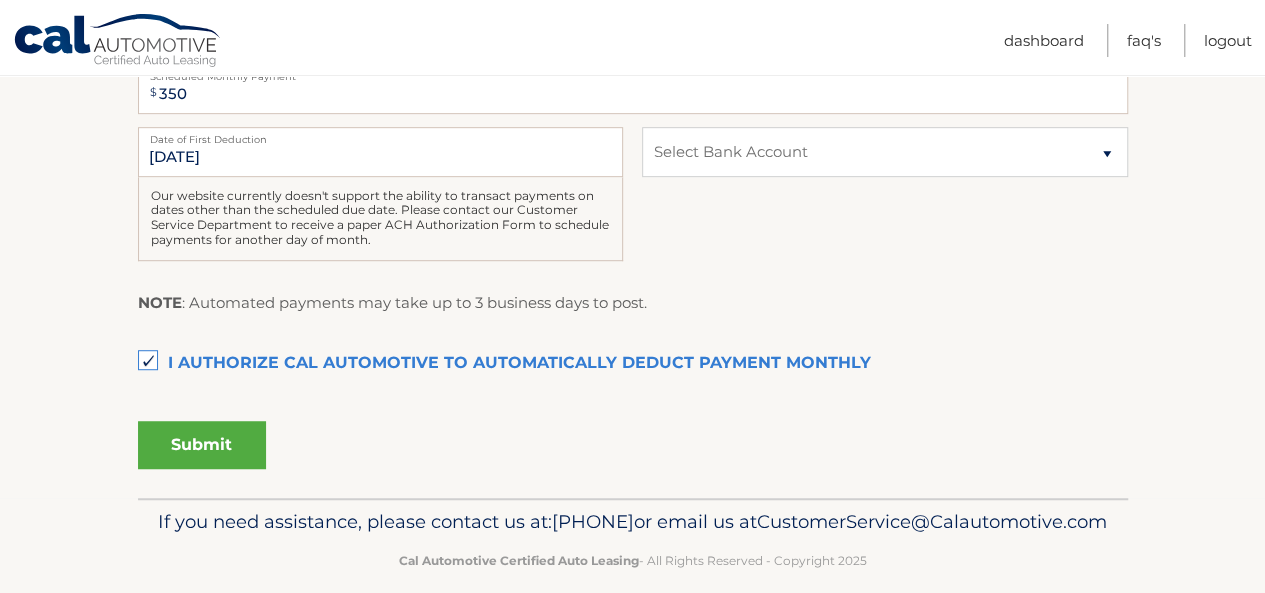 click on "Submit" at bounding box center (202, 445) 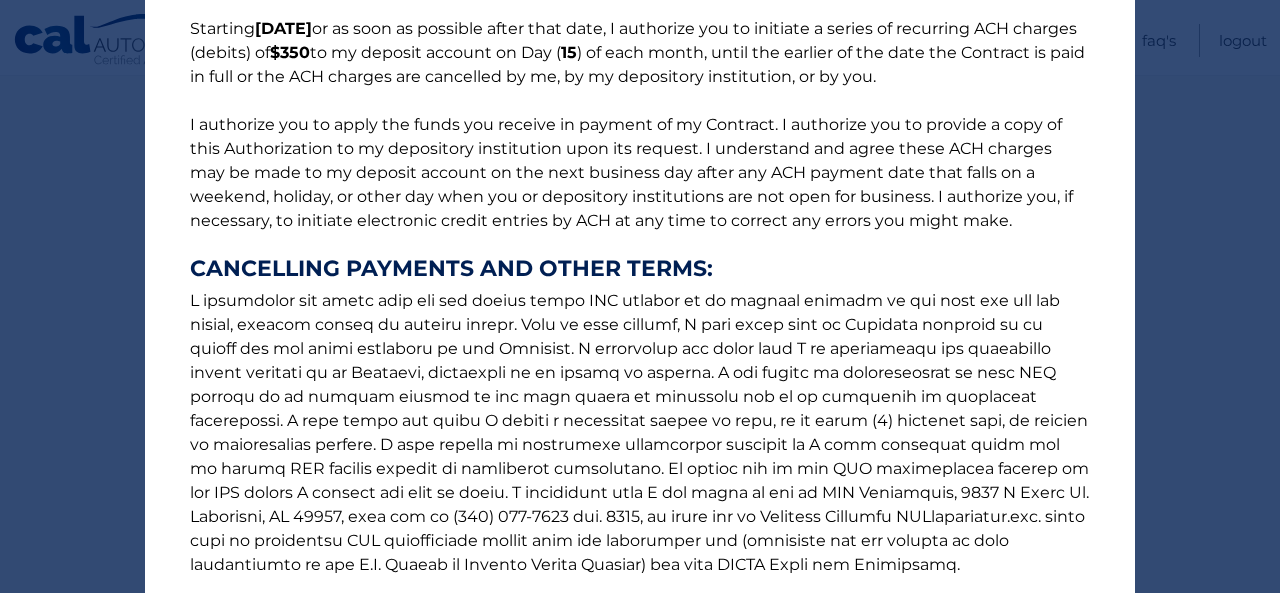 scroll, scrollTop: 375, scrollLeft: 0, axis: vertical 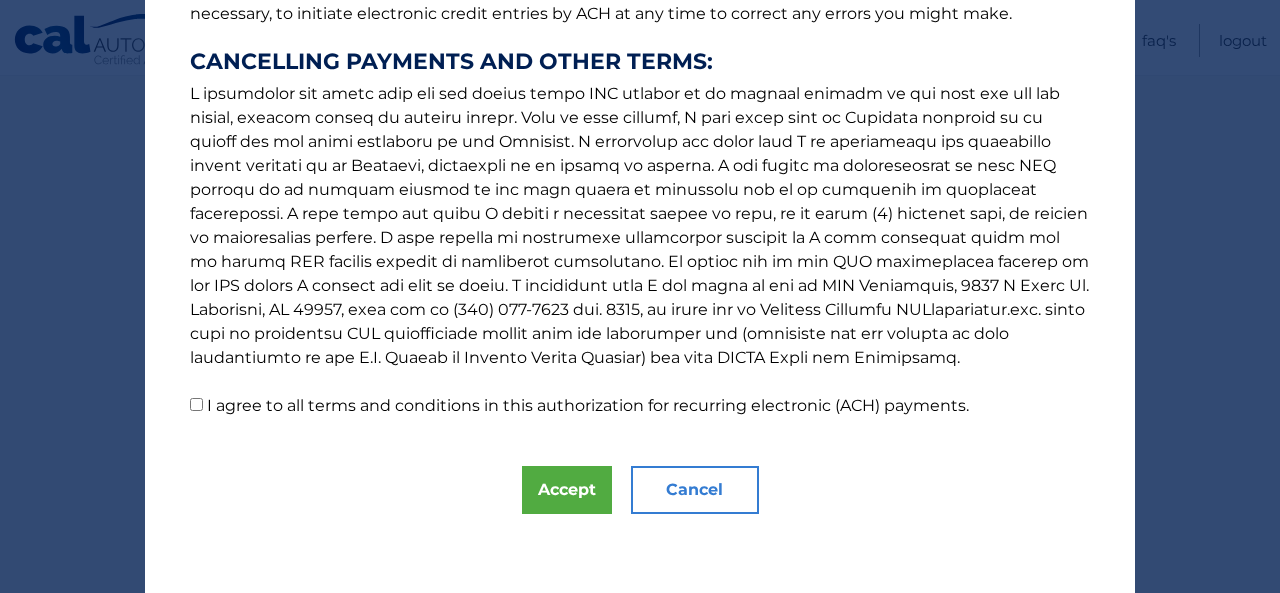 click on "I agree to all terms and conditions in this authorization for recurring electronic (ACH) payments." at bounding box center (588, 405) 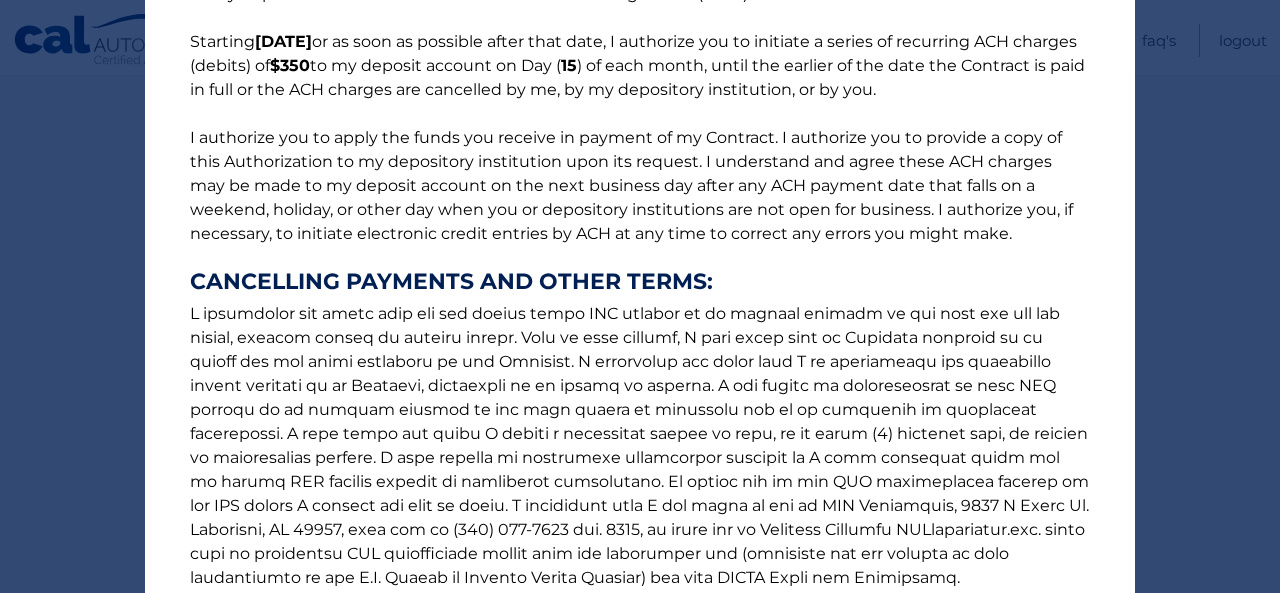 scroll, scrollTop: 375, scrollLeft: 0, axis: vertical 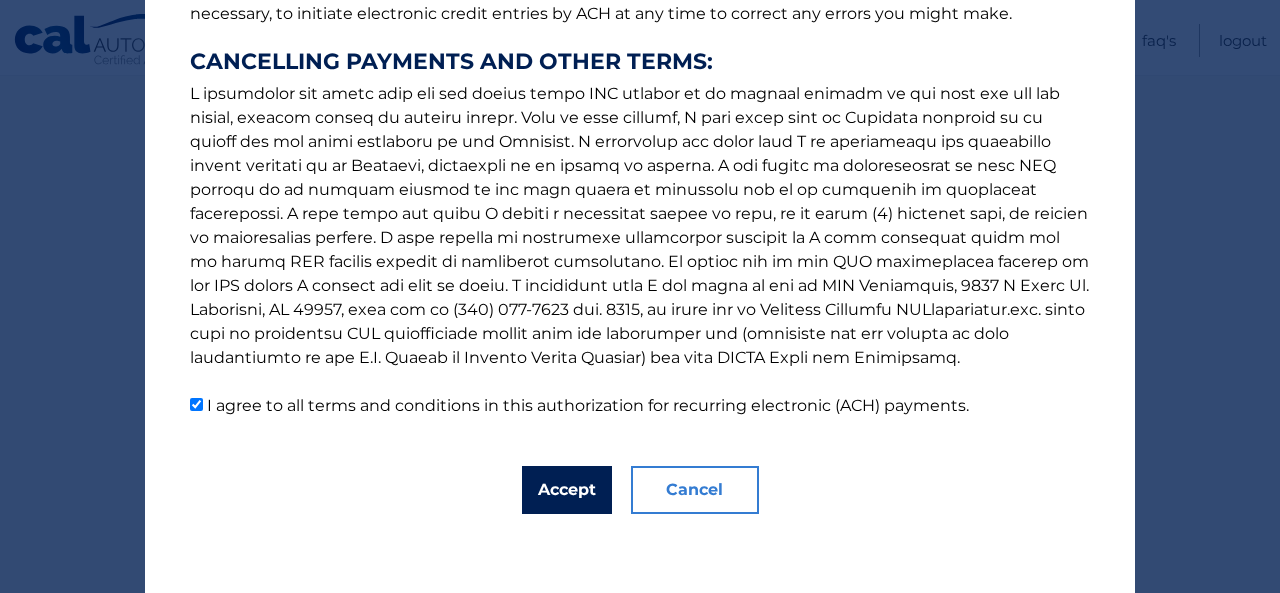 click on "Accept" at bounding box center (567, 490) 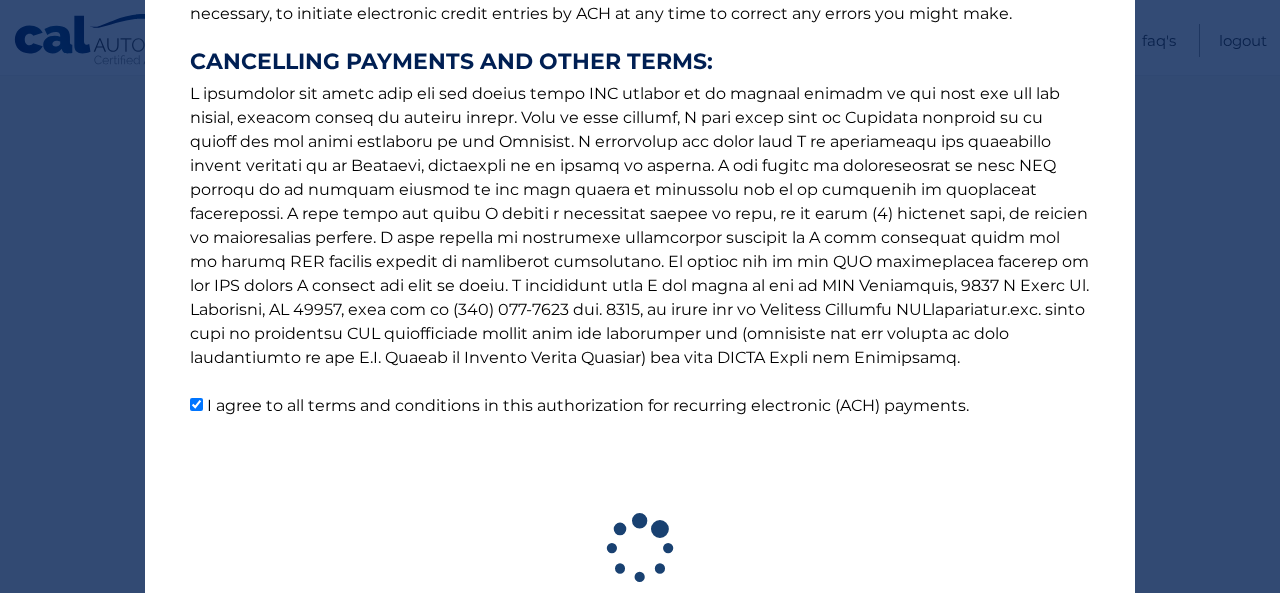 scroll, scrollTop: 498, scrollLeft: 0, axis: vertical 